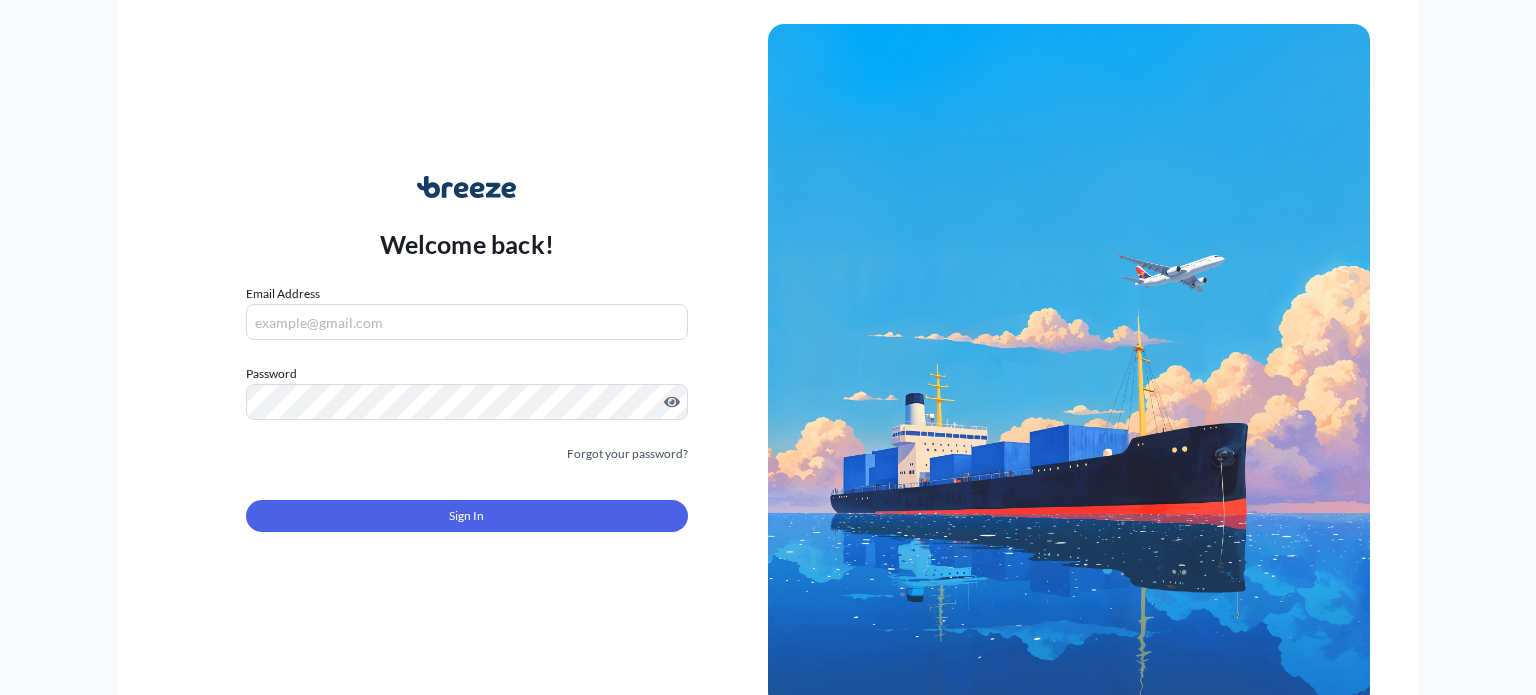 scroll, scrollTop: 0, scrollLeft: 0, axis: both 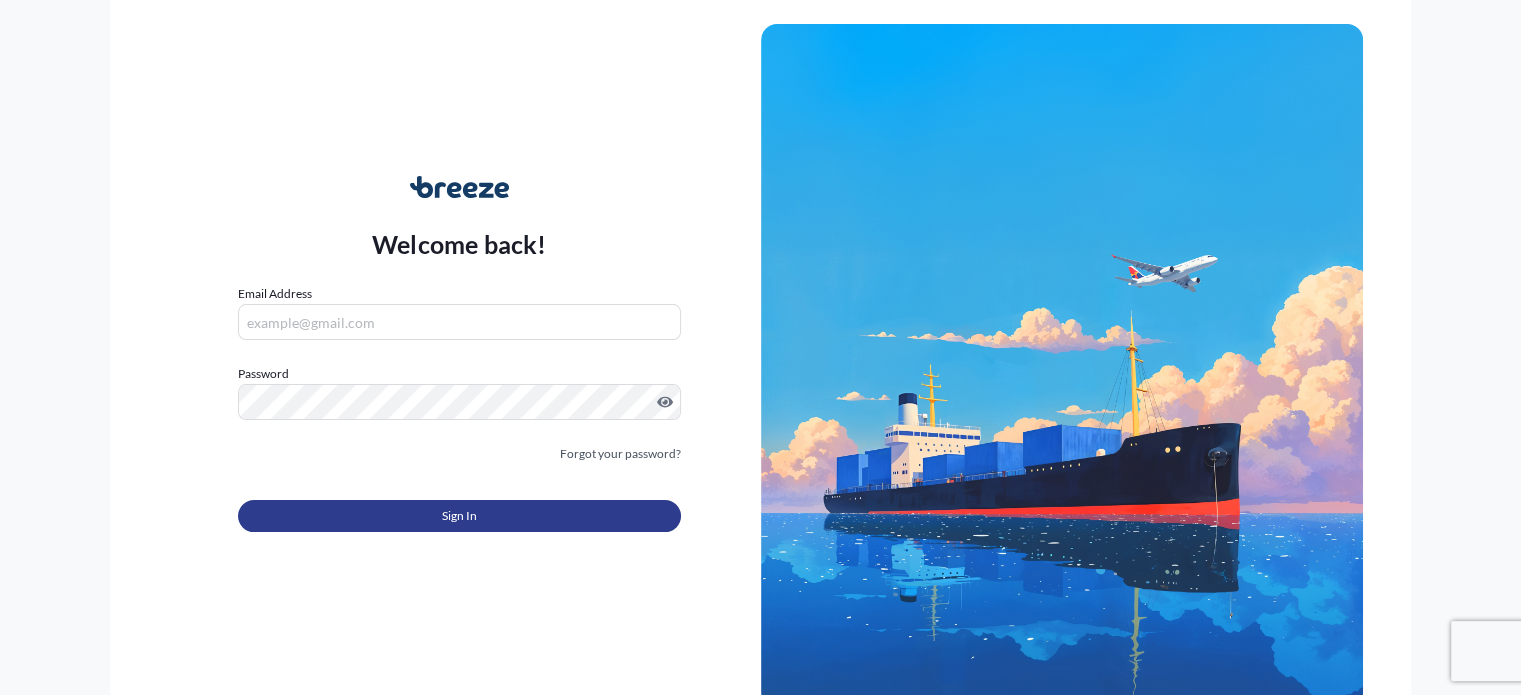 type on "[EMAIL]" 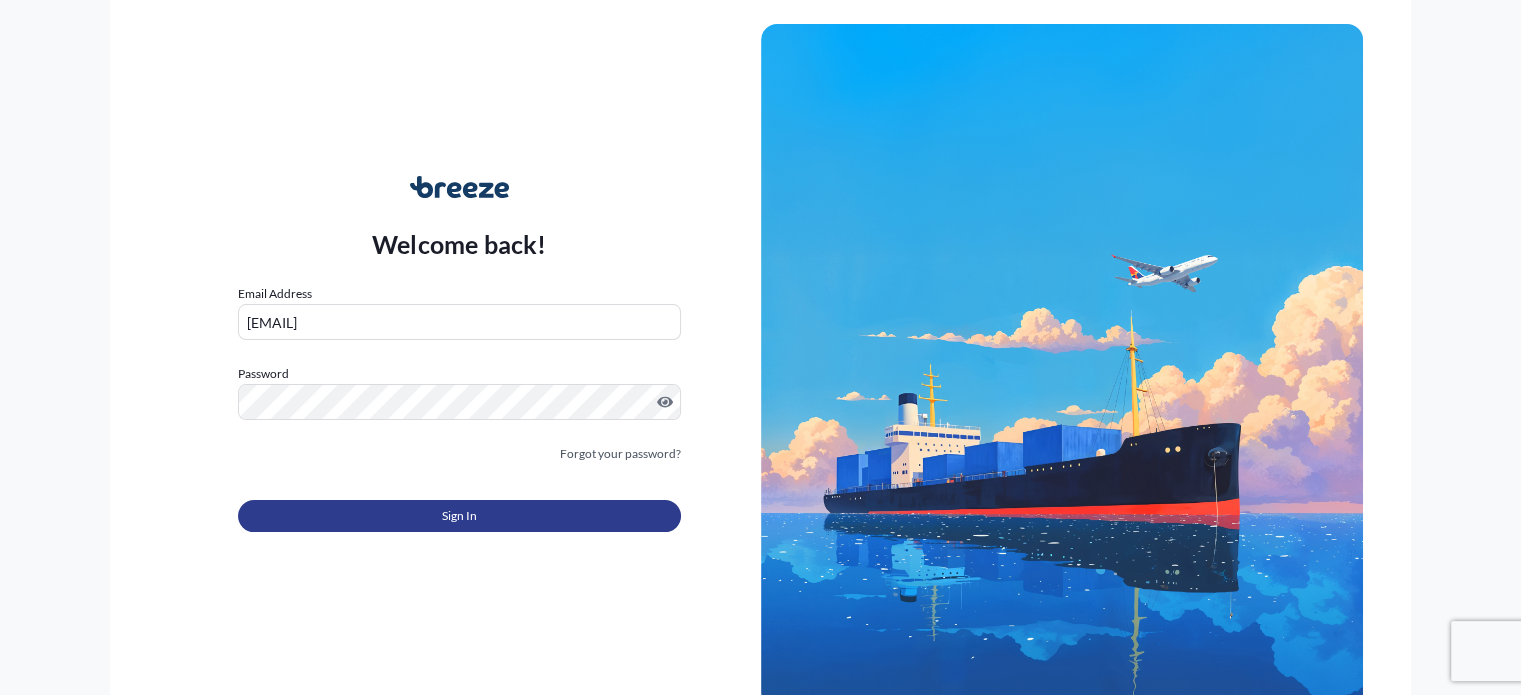 click on "Sign In" at bounding box center (459, 516) 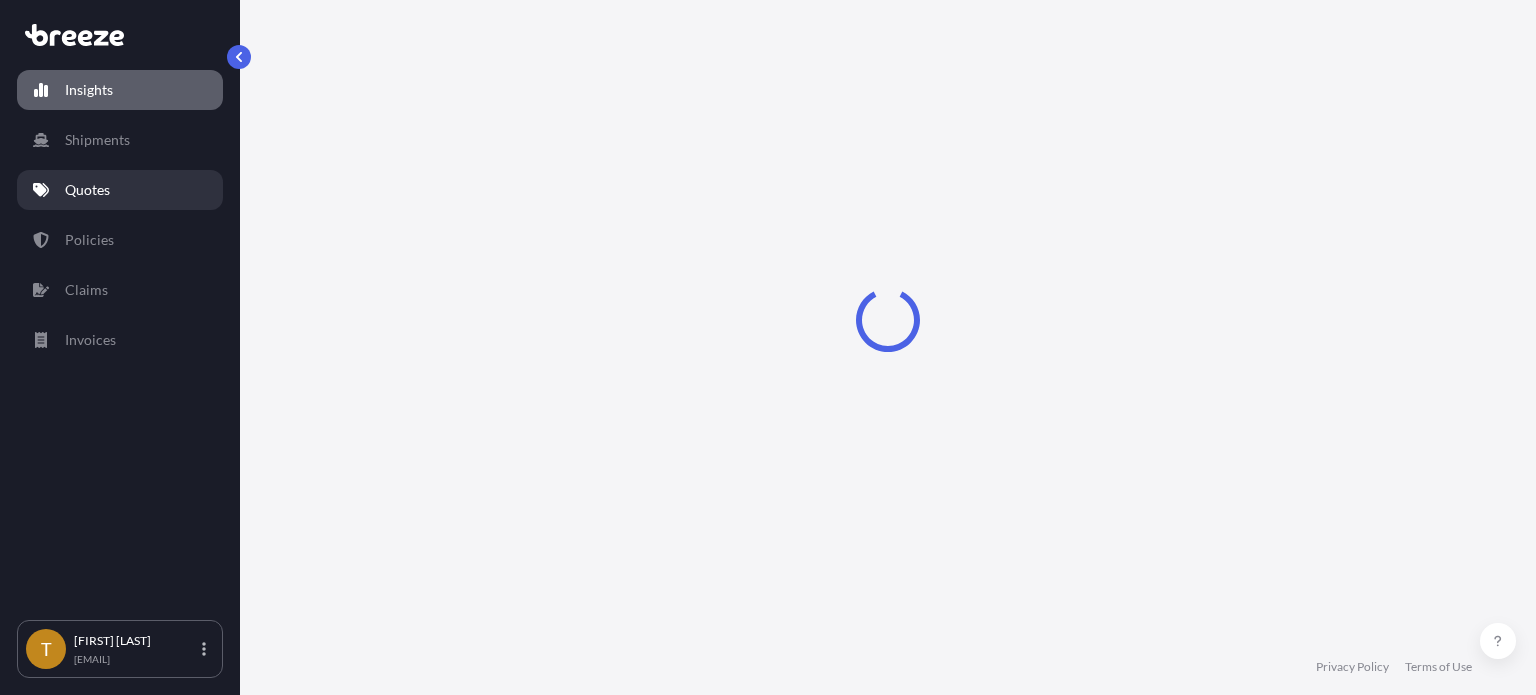 select on "2025" 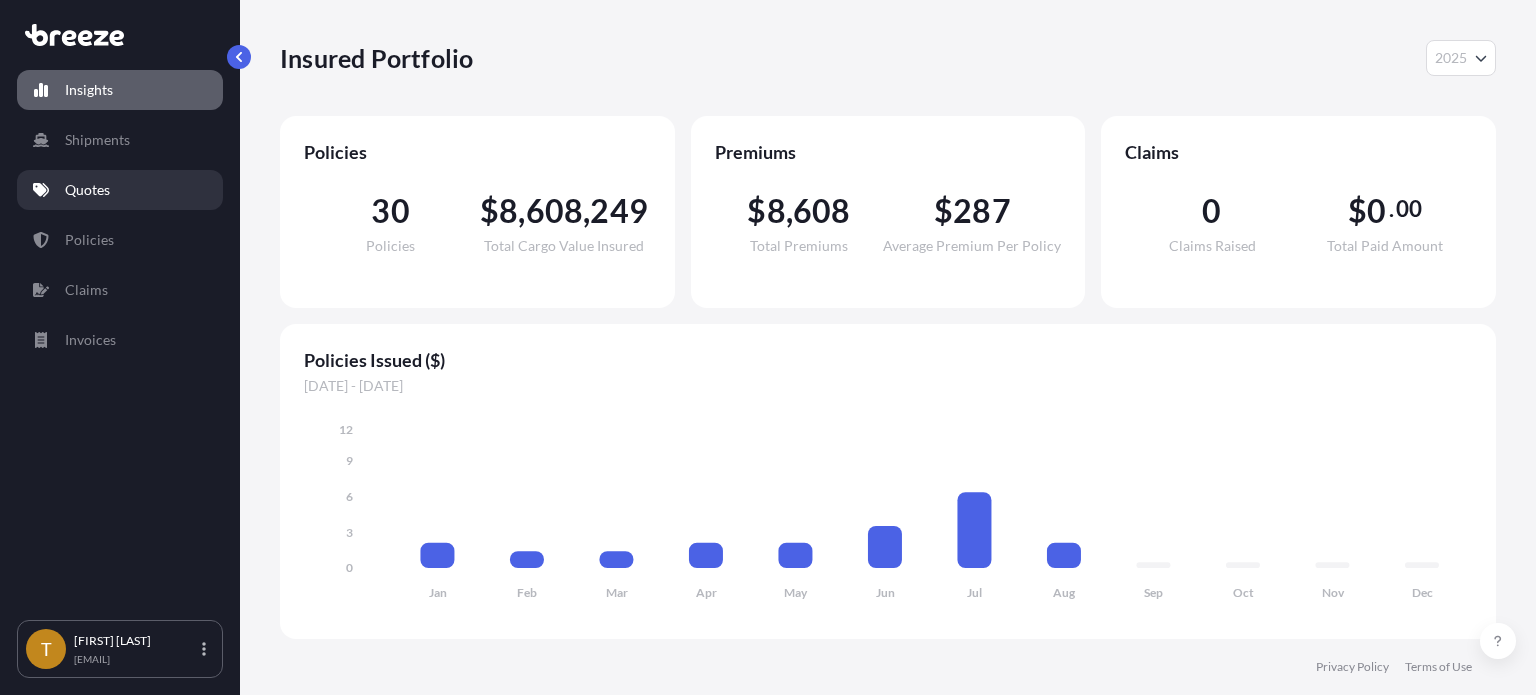 click on "Quotes" at bounding box center [87, 190] 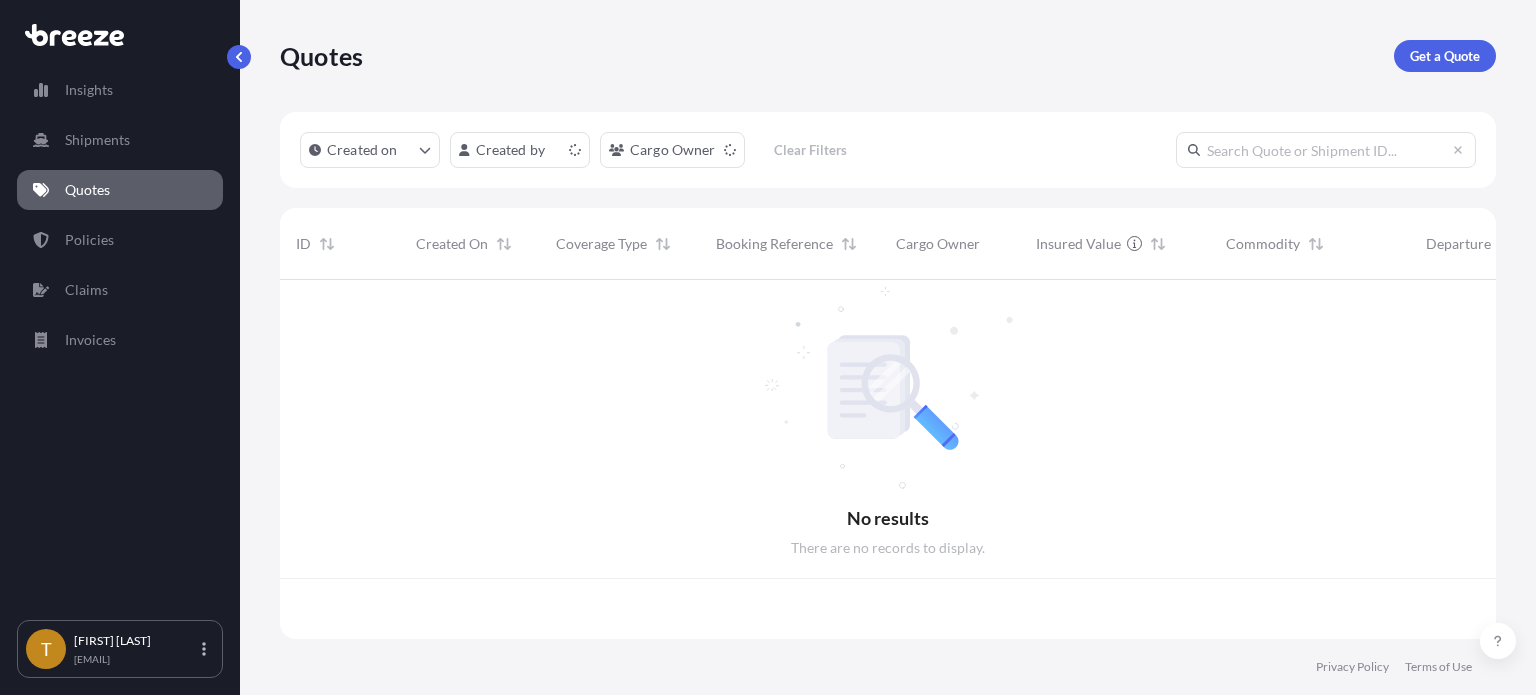 scroll, scrollTop: 16, scrollLeft: 16, axis: both 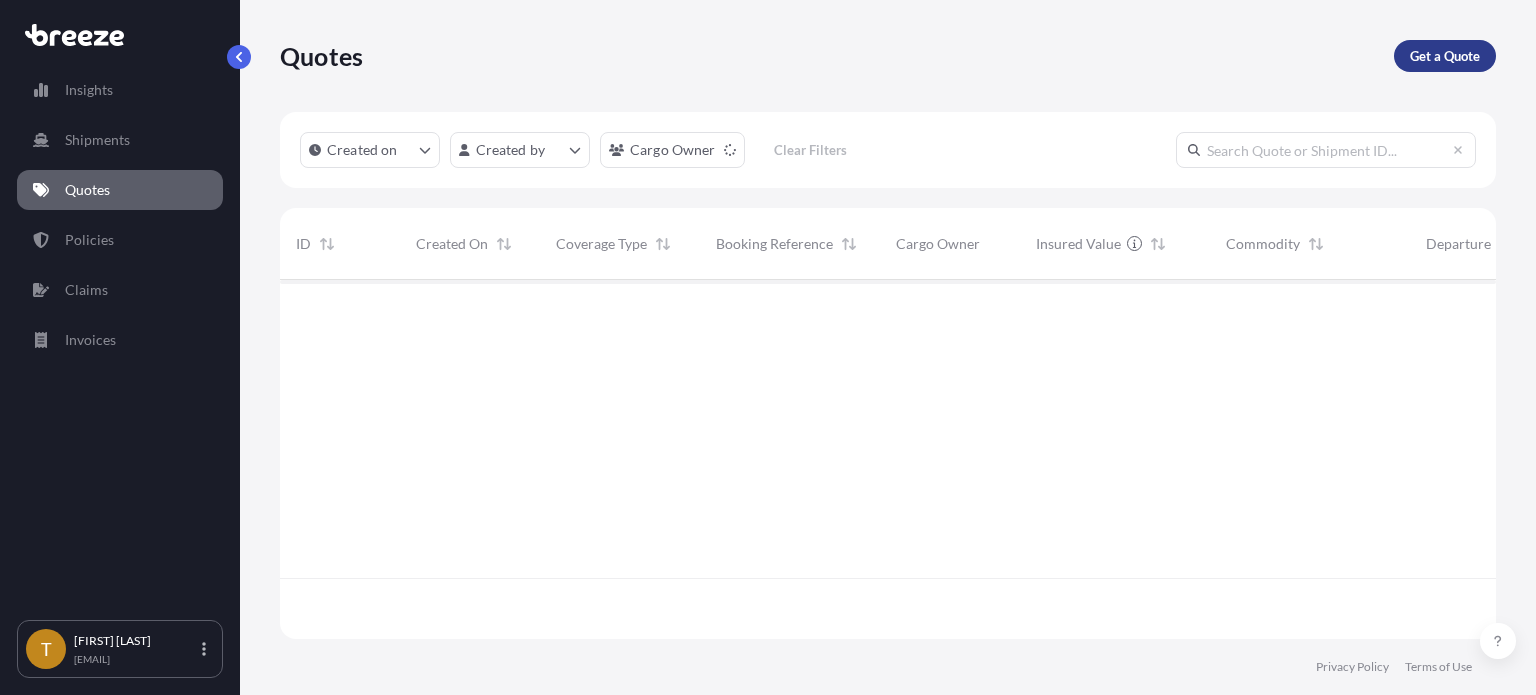 click on "Get a Quote" at bounding box center (1445, 56) 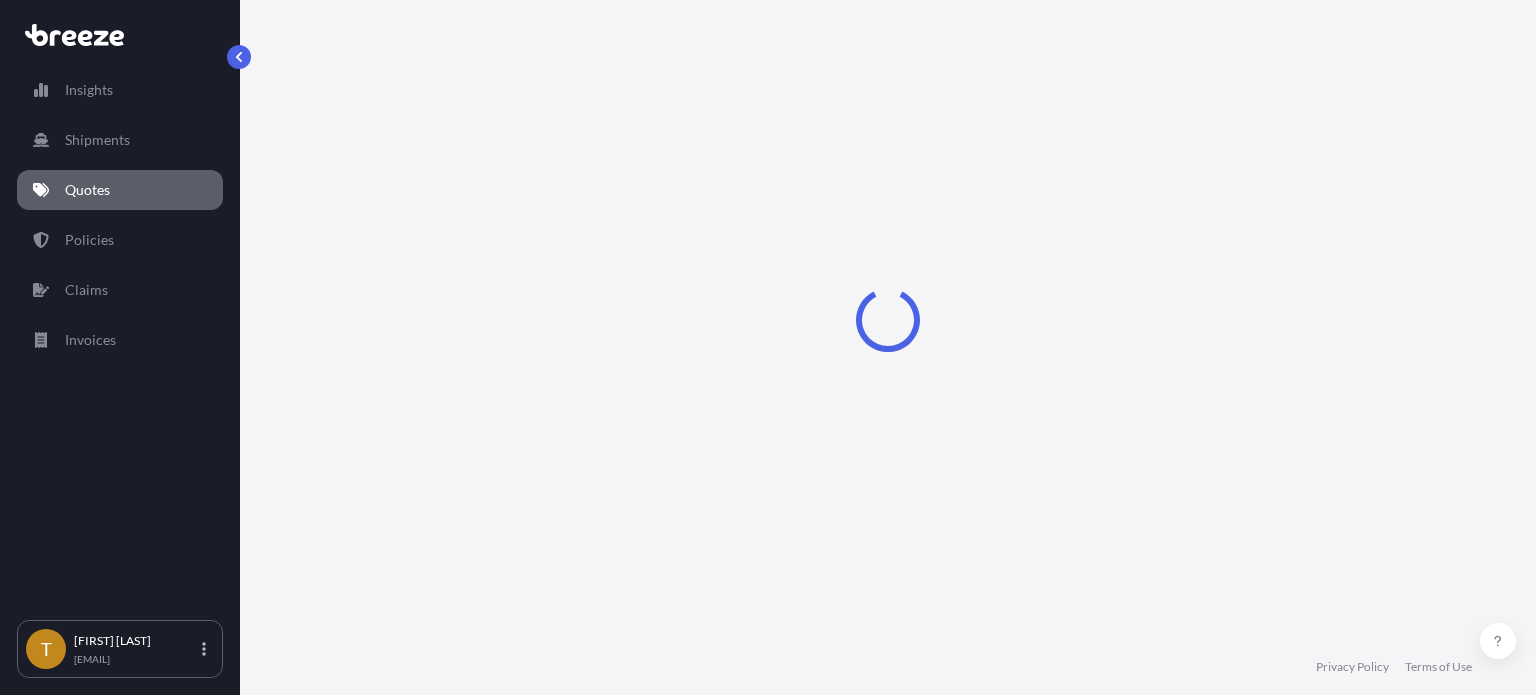select on "Sea" 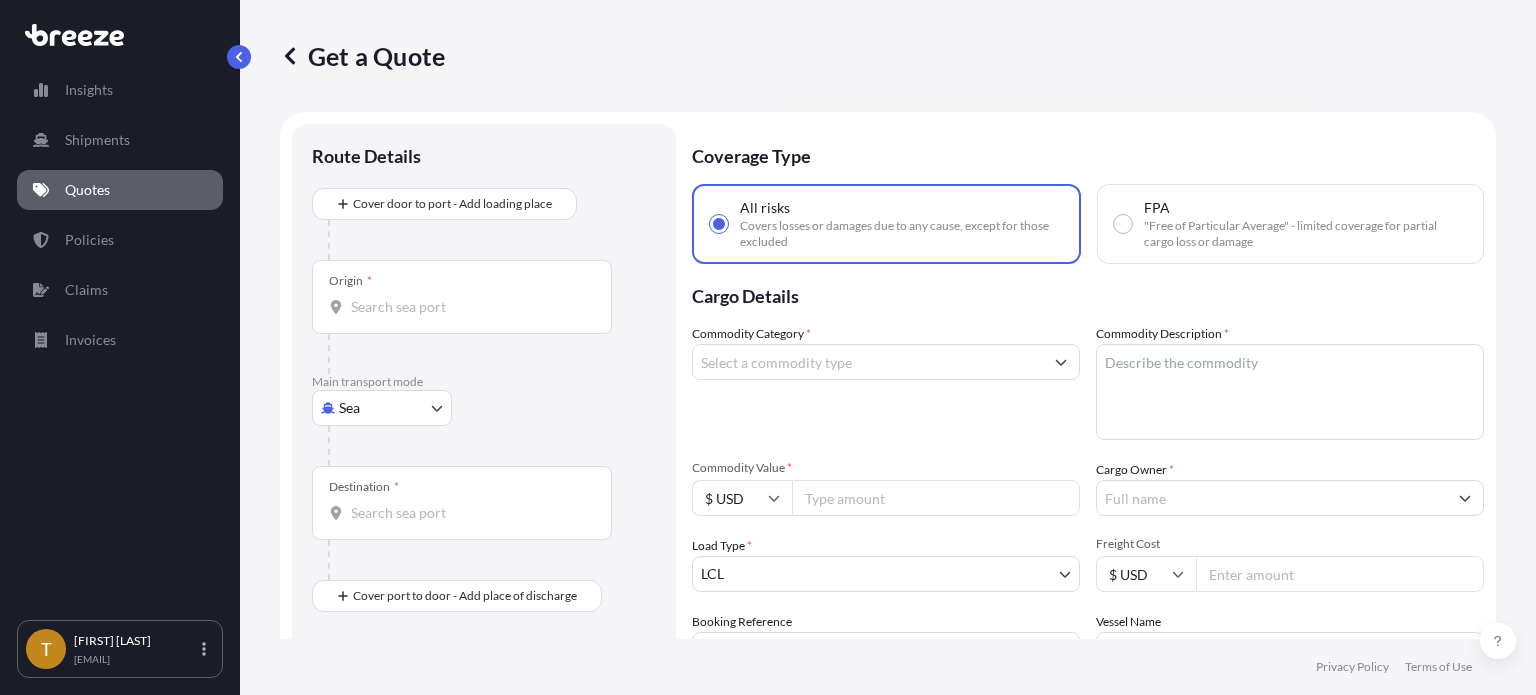 scroll, scrollTop: 32, scrollLeft: 0, axis: vertical 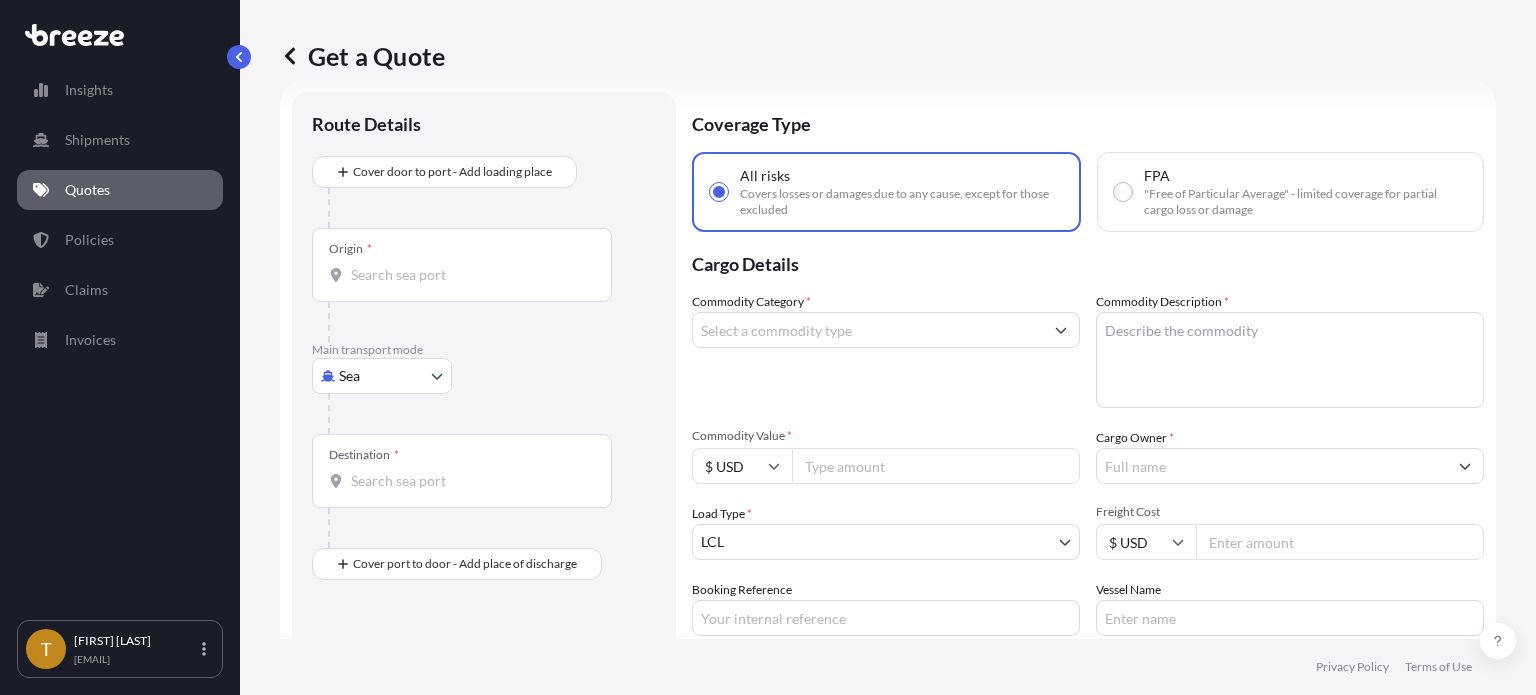 click on "Insights Shipments Quotes Policies Claims Invoices T [FIRST]   [LAST] [EMAIL] Get a Quote Route Details   Cover door to port - Add loading place Place of loading Road Road Rail Origin * Main transport mode Sea Sea Air Road Rail Destination * Cover port to door - Add place of discharge Road Road Rail Place of Discharge Coverage Type All risks Covers losses or damages due to any cause, except for those excluded FPA "Free of Particular Average" - limited coverage for partial cargo loss or damage Cargo Details Commodity Category * Commodity Description * Commodity Value   * $ USD Cargo Owner * Load Type * LCL LCL FCL Freight Cost   $ USD Booking Reference Vessel Name Special Conditions Hazardous Temperature Controlled Fragile Livestock Bulk Cargo Bagged Goods Used Goods Get a Quote Privacy Policy Terms of Use" at bounding box center [768, 422] 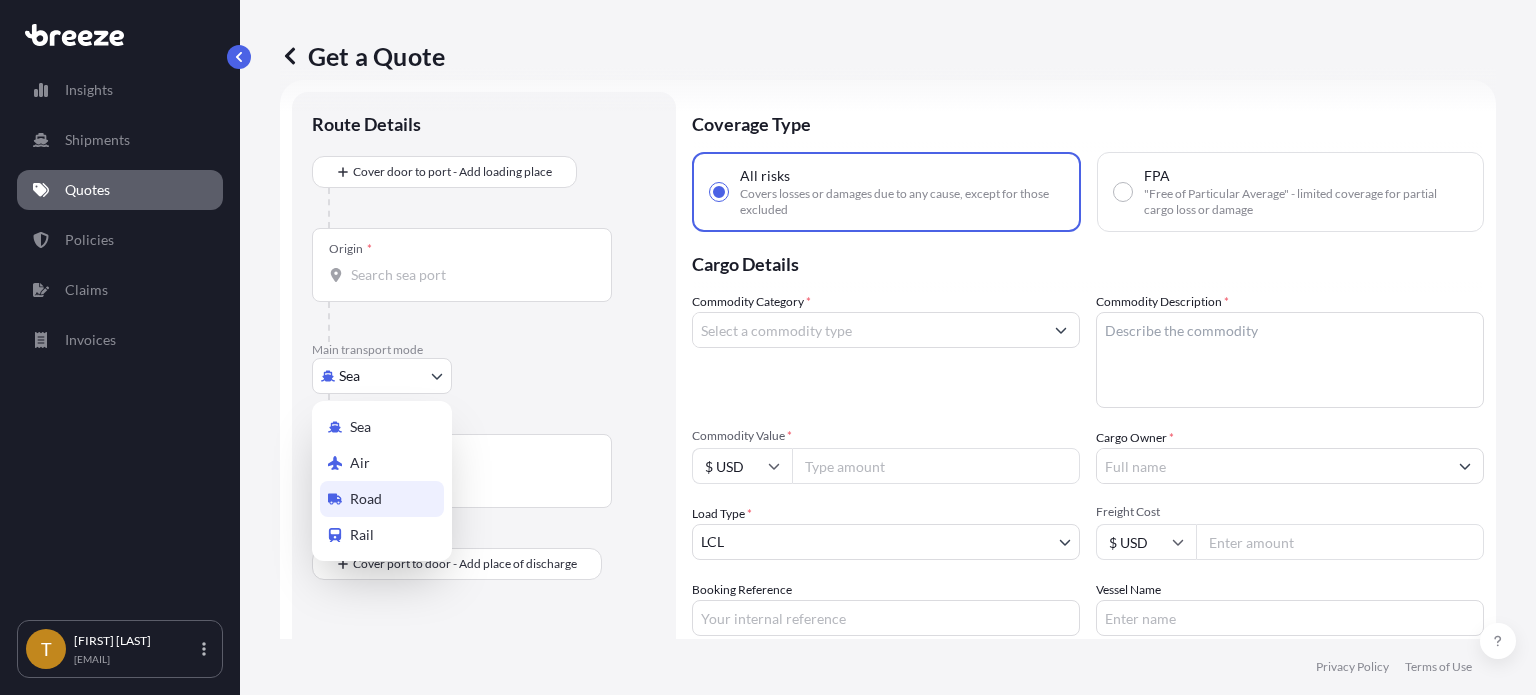 click on "Road" at bounding box center (366, 499) 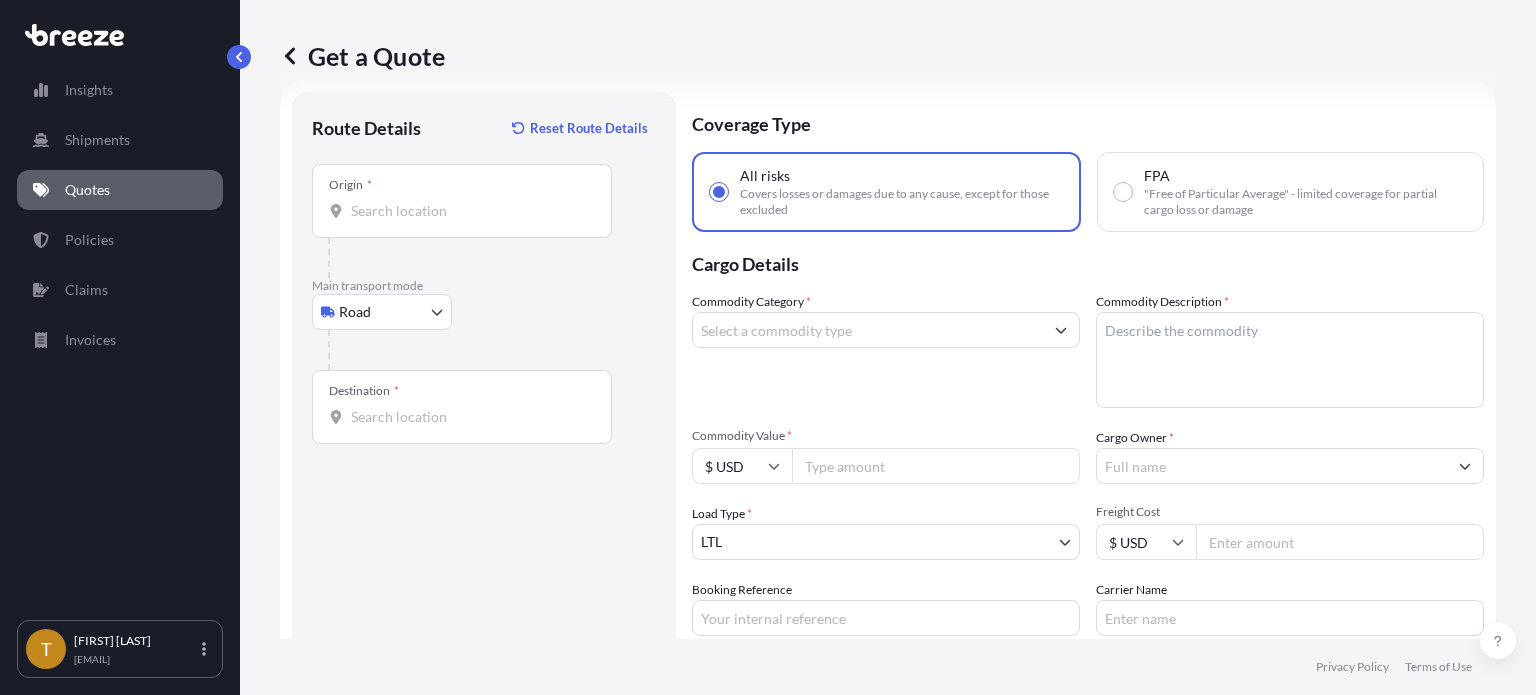 click on "Origin *" at bounding box center [462, 201] 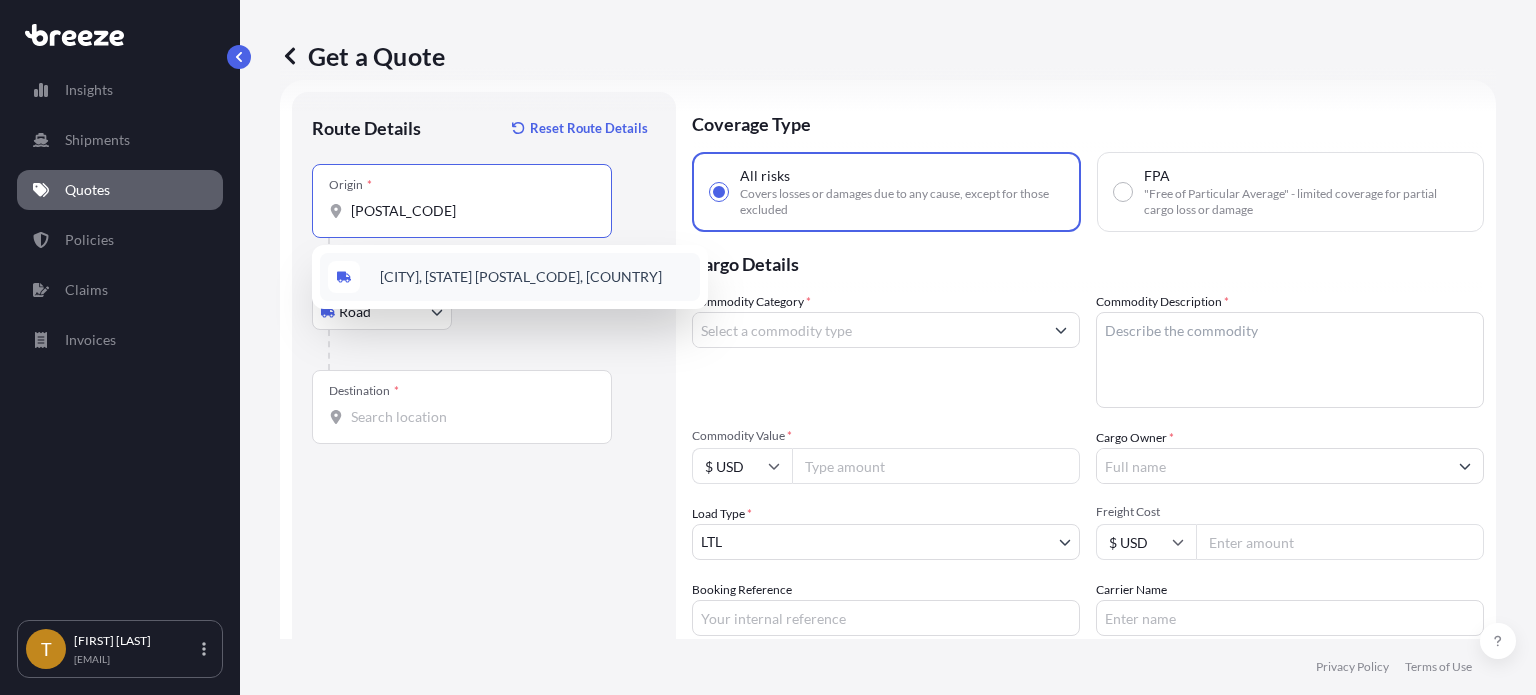 click on "[CITY], [STATE] [POSTAL_CODE], [COUNTRY]" at bounding box center [521, 277] 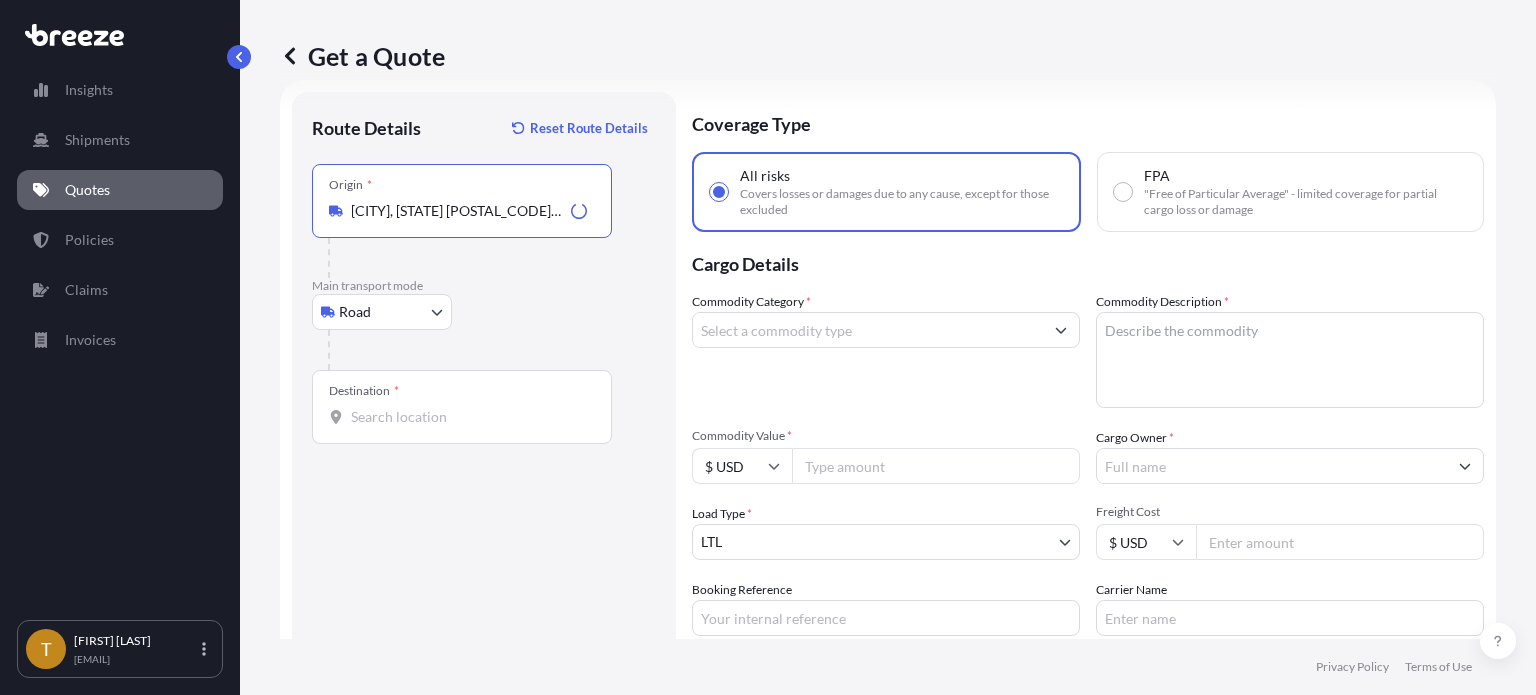 type on "[CITY], [STATE] [POSTAL_CODE], [COUNTRY]" 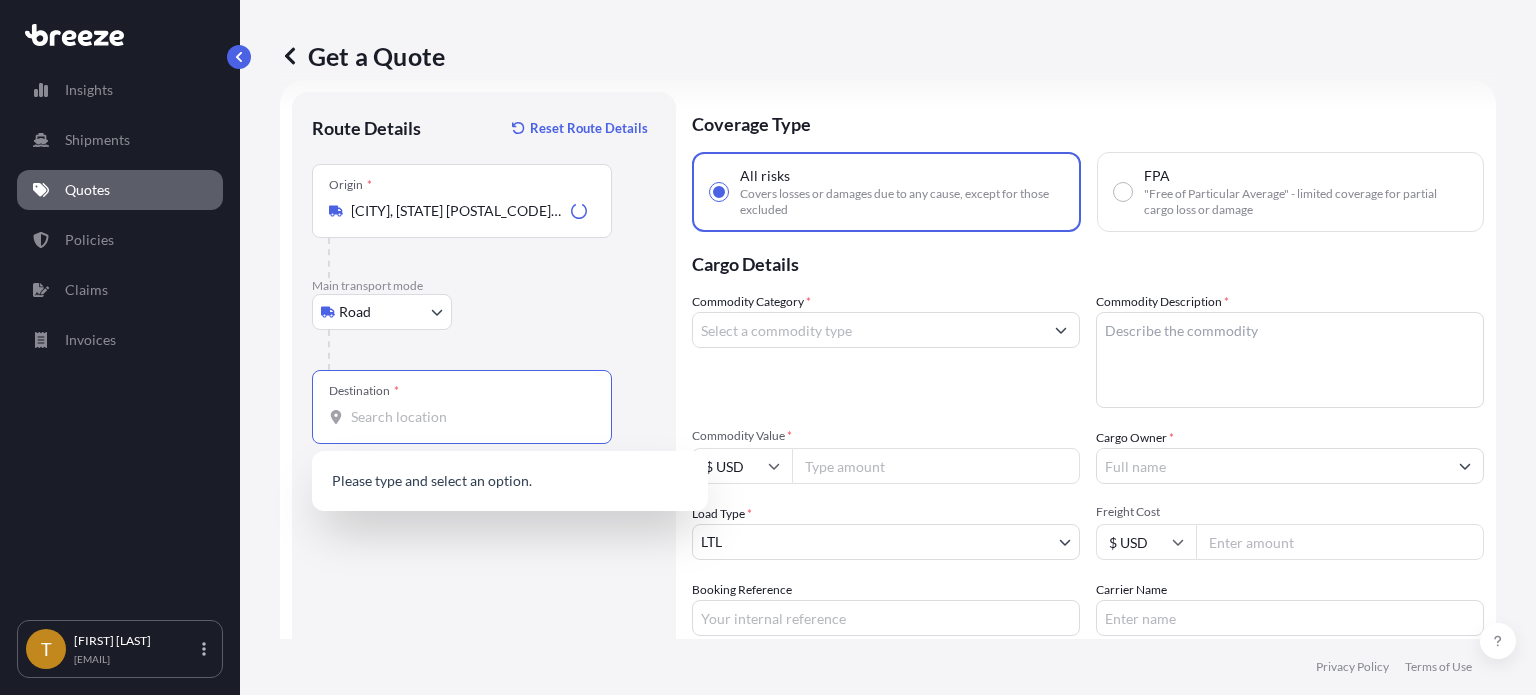 click on "Destination *" at bounding box center (469, 417) 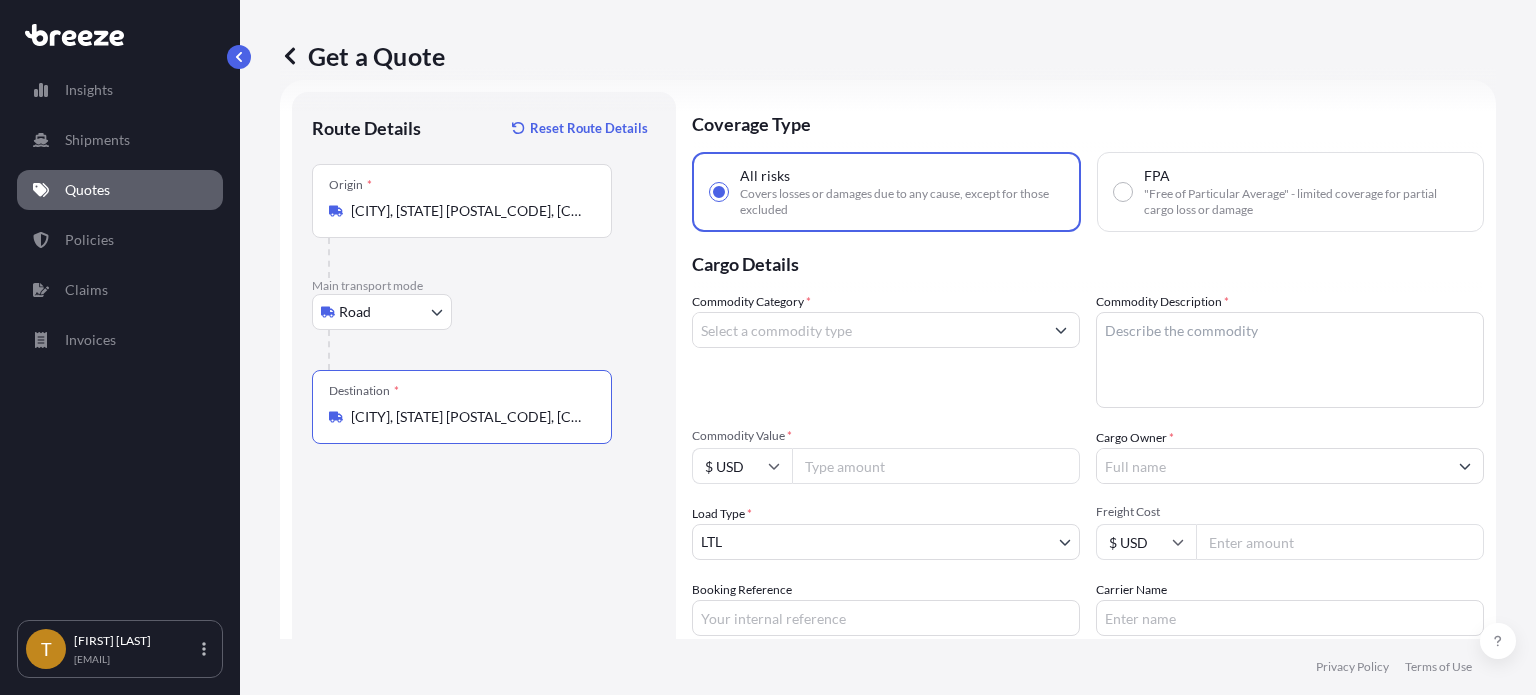 type on "[CITY], [STATE] [POSTAL_CODE], [COUNTRY]" 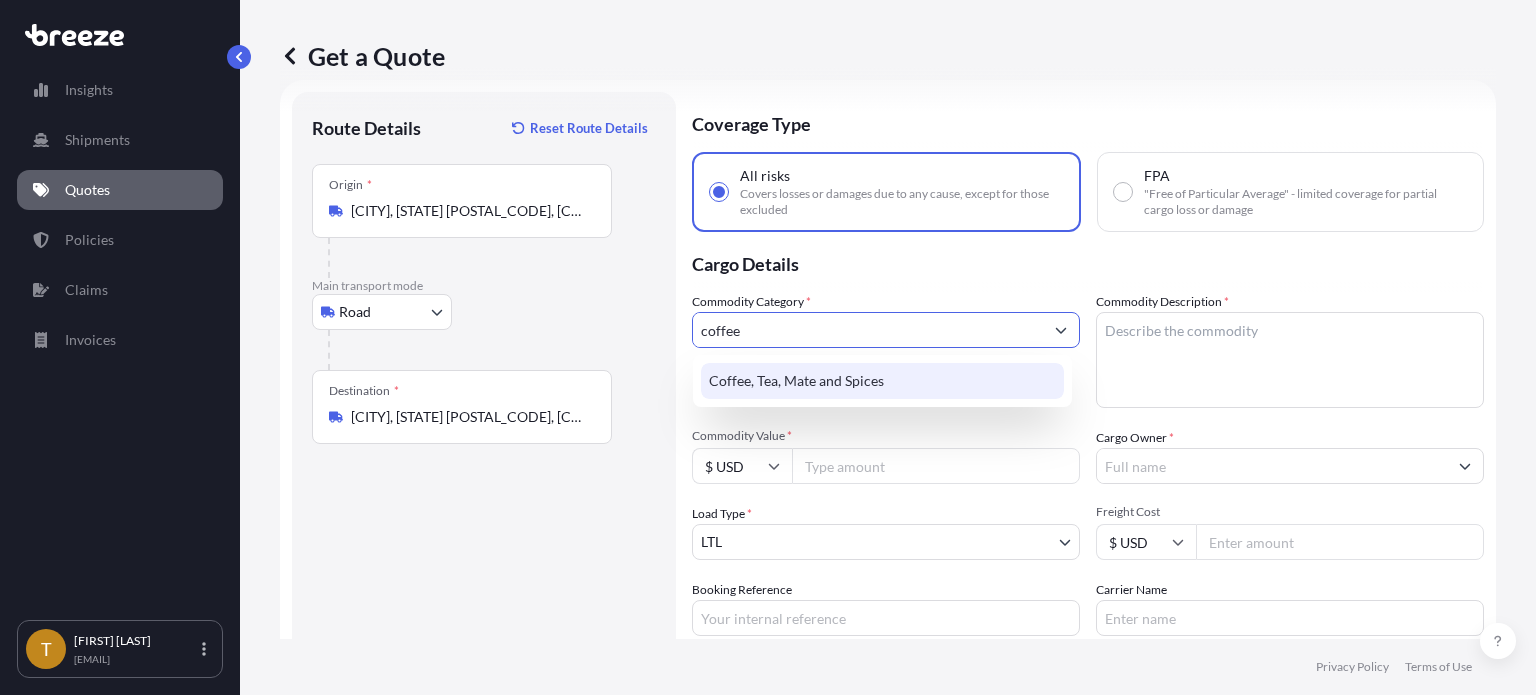 click on "Coffee, Tea, Mate and Spices" at bounding box center (882, 381) 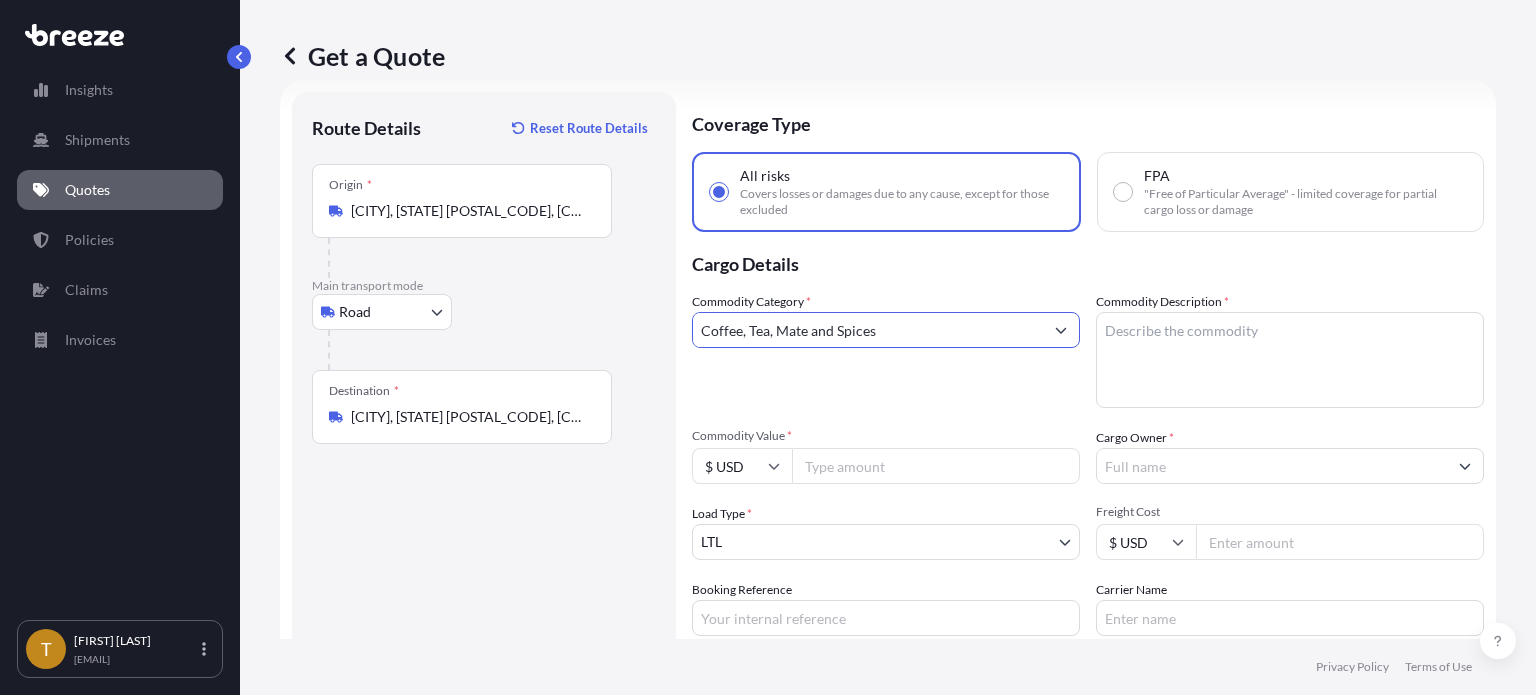 type on "Coffee, Tea, Mate and Spices" 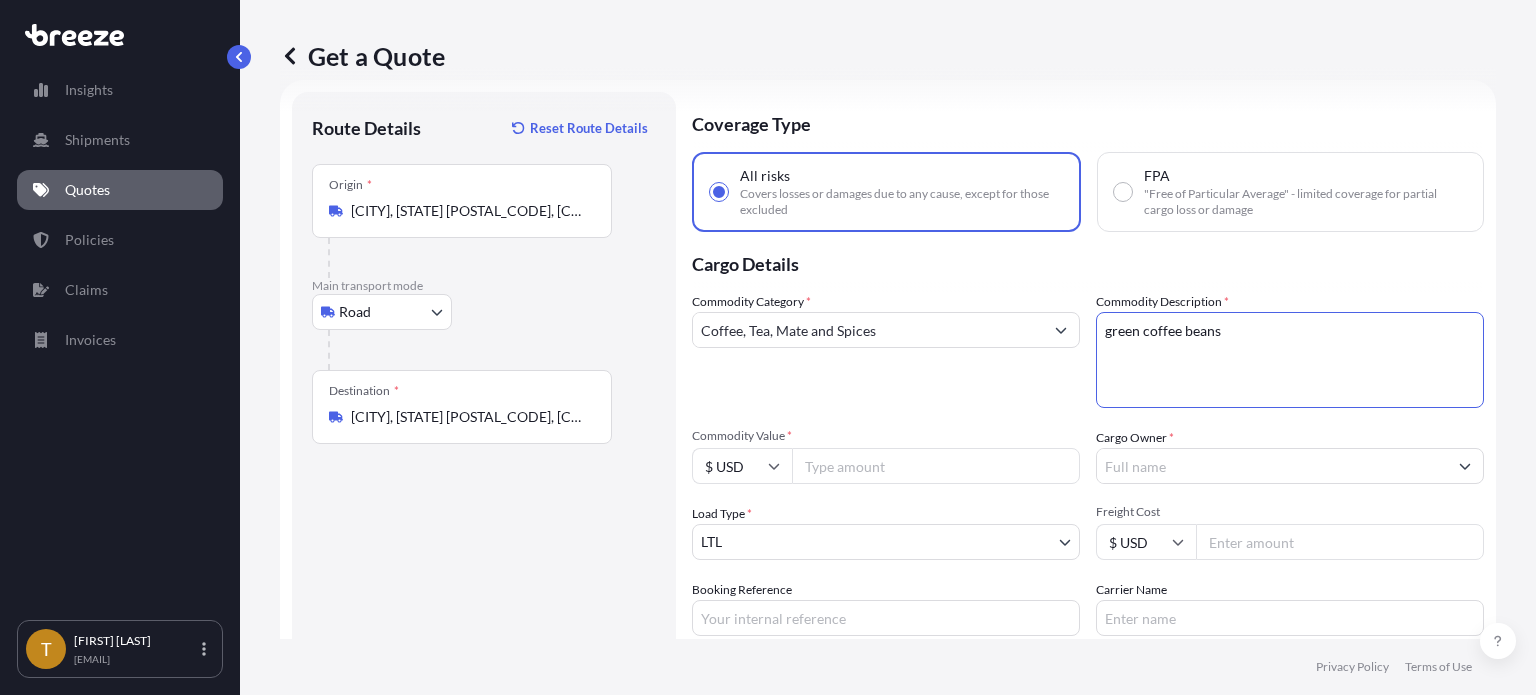 type on "green coffee beans" 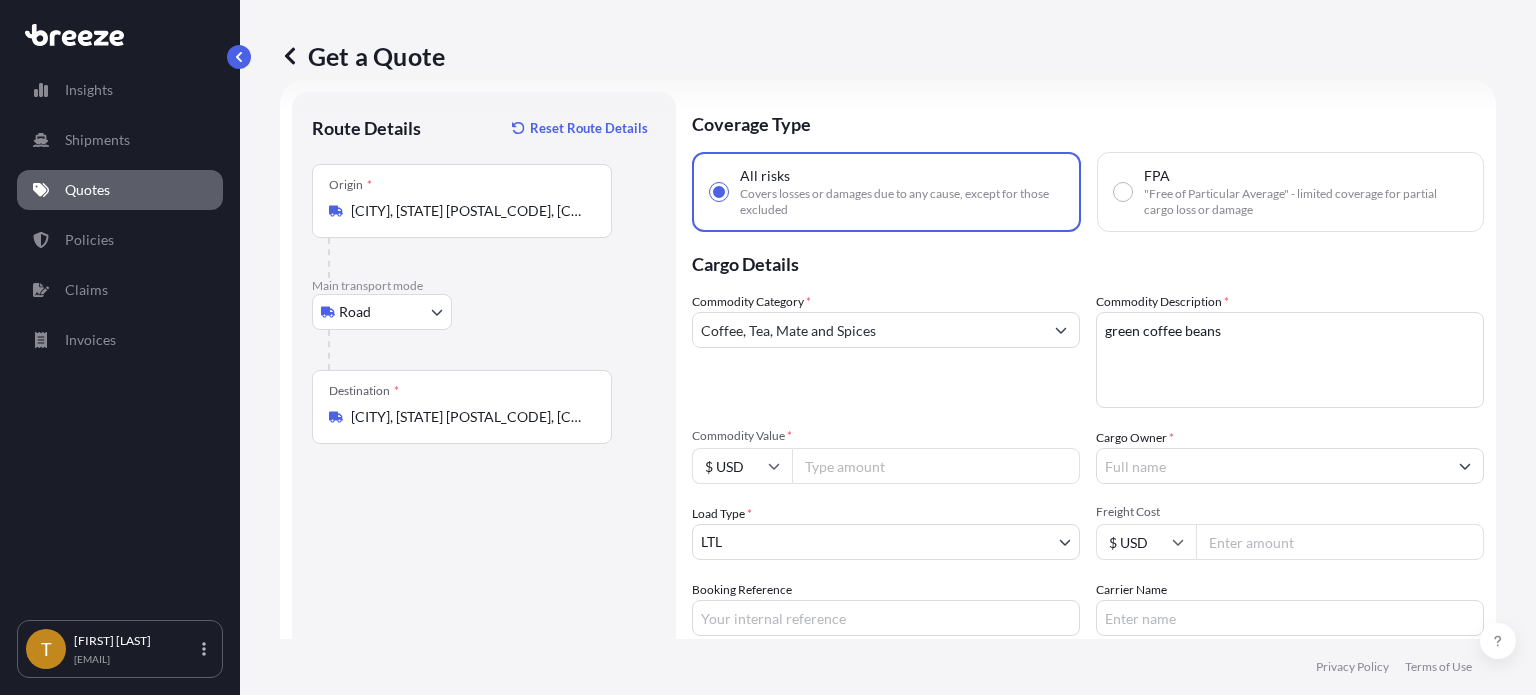 type on "[PRICE]" 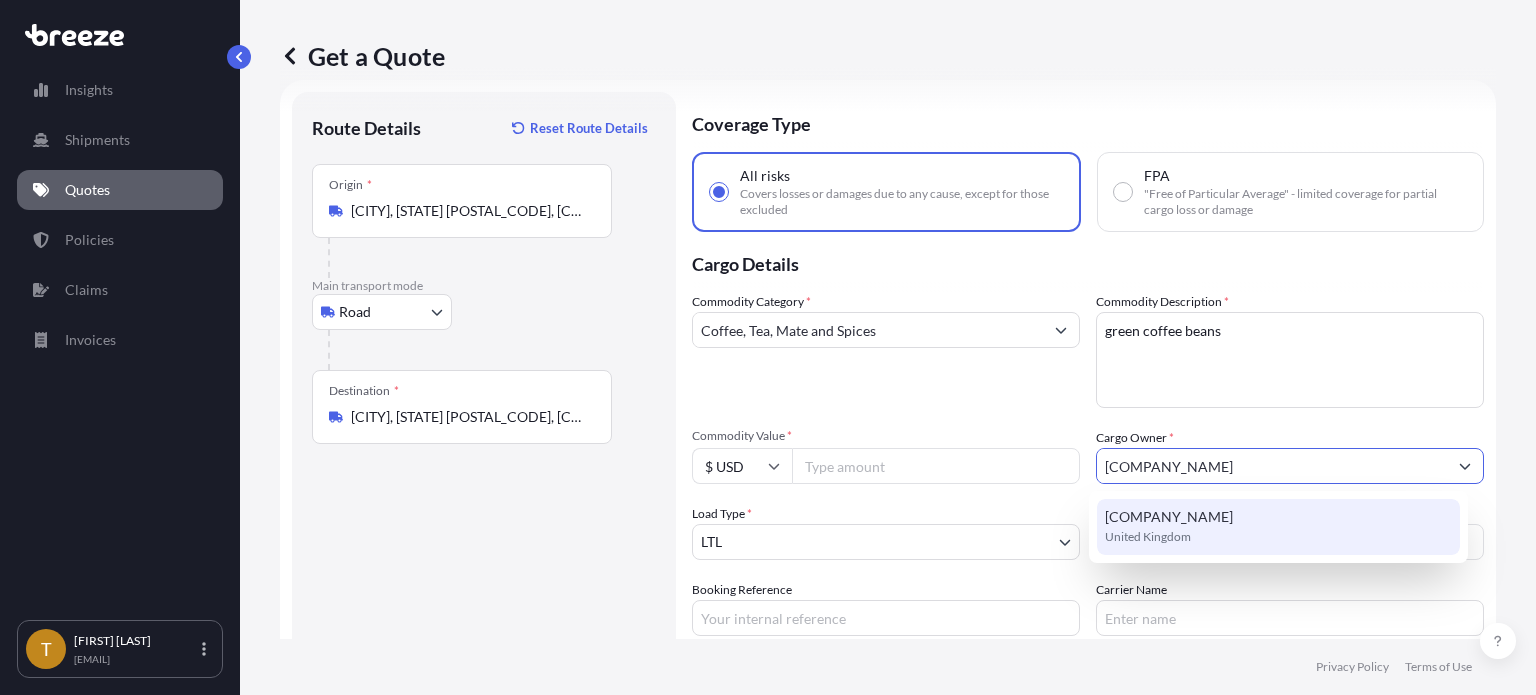 click on "[COMPANY_NAME]" at bounding box center [1169, 517] 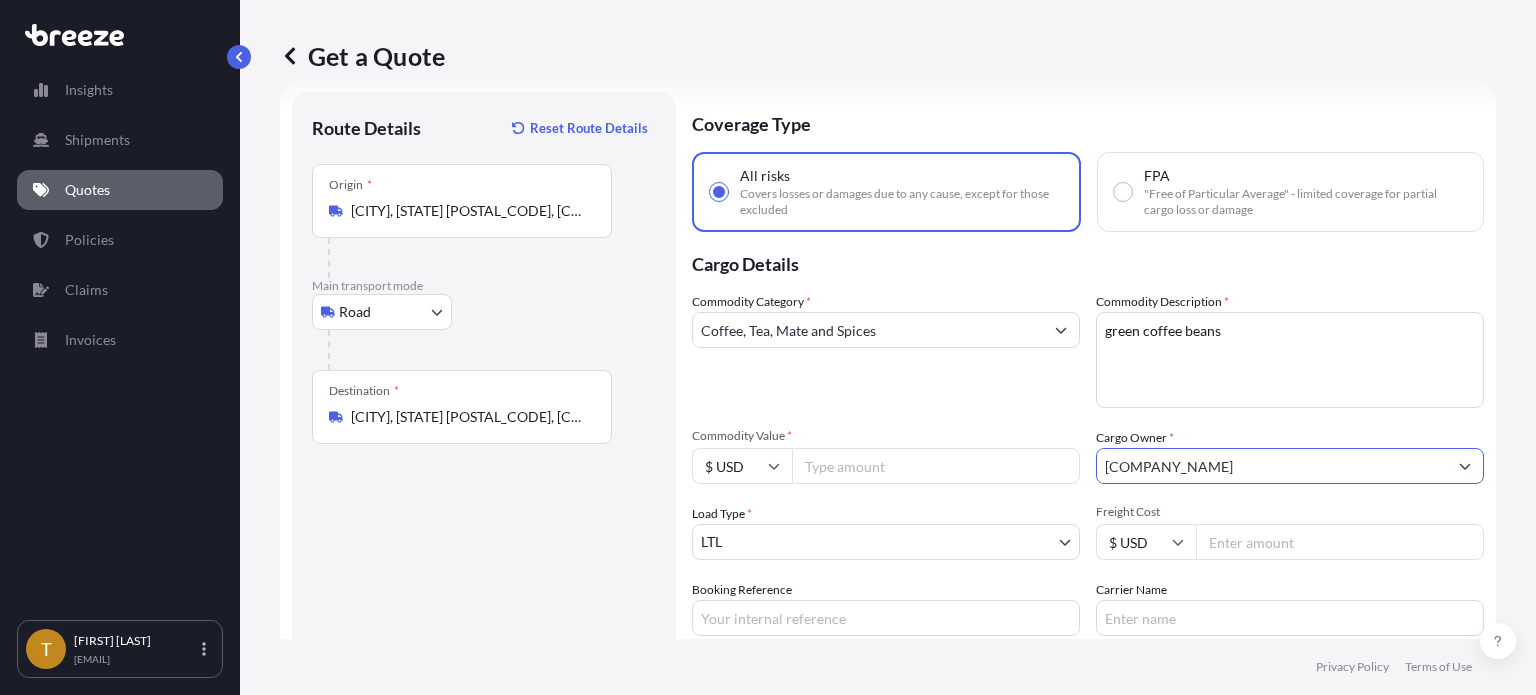 type on "[COMPANY_NAME]" 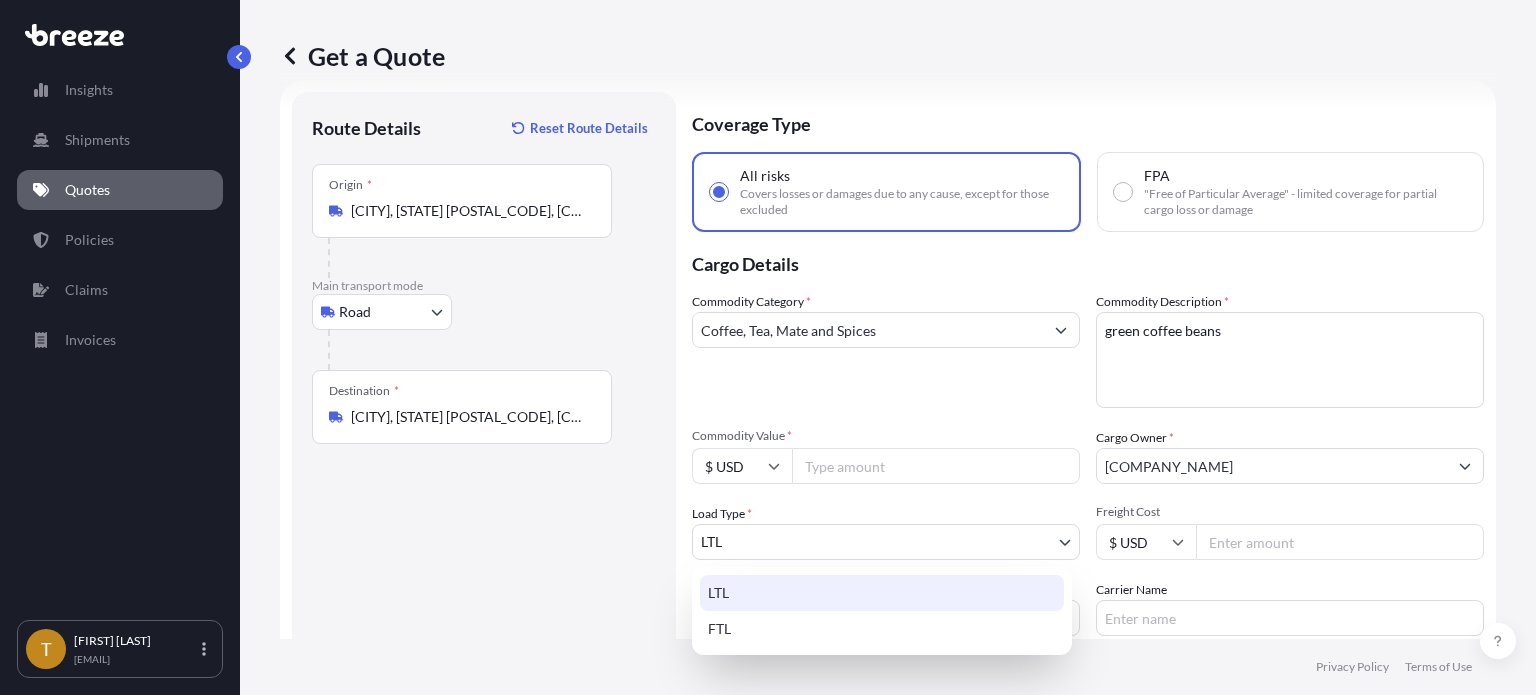 click on "6 options available. 0 options available. 1 option available.
Insights Shipments Quotes Policies Claims Invoices T [FIRST]   [LAST] [EMAIL] Get a Quote Route Details Reset Route Details Place of loading Road Road Rail Origin * [CITY], [STATE] [POSTAL_CODE], [COUNTRY] Main transport mode Road Sea Air Road Rail Destination * [CITY], [STATE] [POSTAL_CODE], [COUNTRY] Road Road Rail Place of Discharge Coverage Type All risks Covers losses or damages due to any cause, except for those excluded FPA "Free of Particular Average" - limited coverage for partial cargo loss or damage Cargo Details Commodity Category * Coffee, Tea, Mate and Spices Commodity Description * green coffee beans Commodity Value   * $ USD [PRICE] Cargo Owner * [COMPANY_NAME] Load Type * LTL LTL FTL Freight Cost   $ USD Booking Reference Carrier Name Special Conditions Hazardous Temperature Controlled Fragile Livestock Bulk Cargo Bagged Goods Used Goods Get a Quote Privacy Policy Terms of Use" at bounding box center [768, 422] 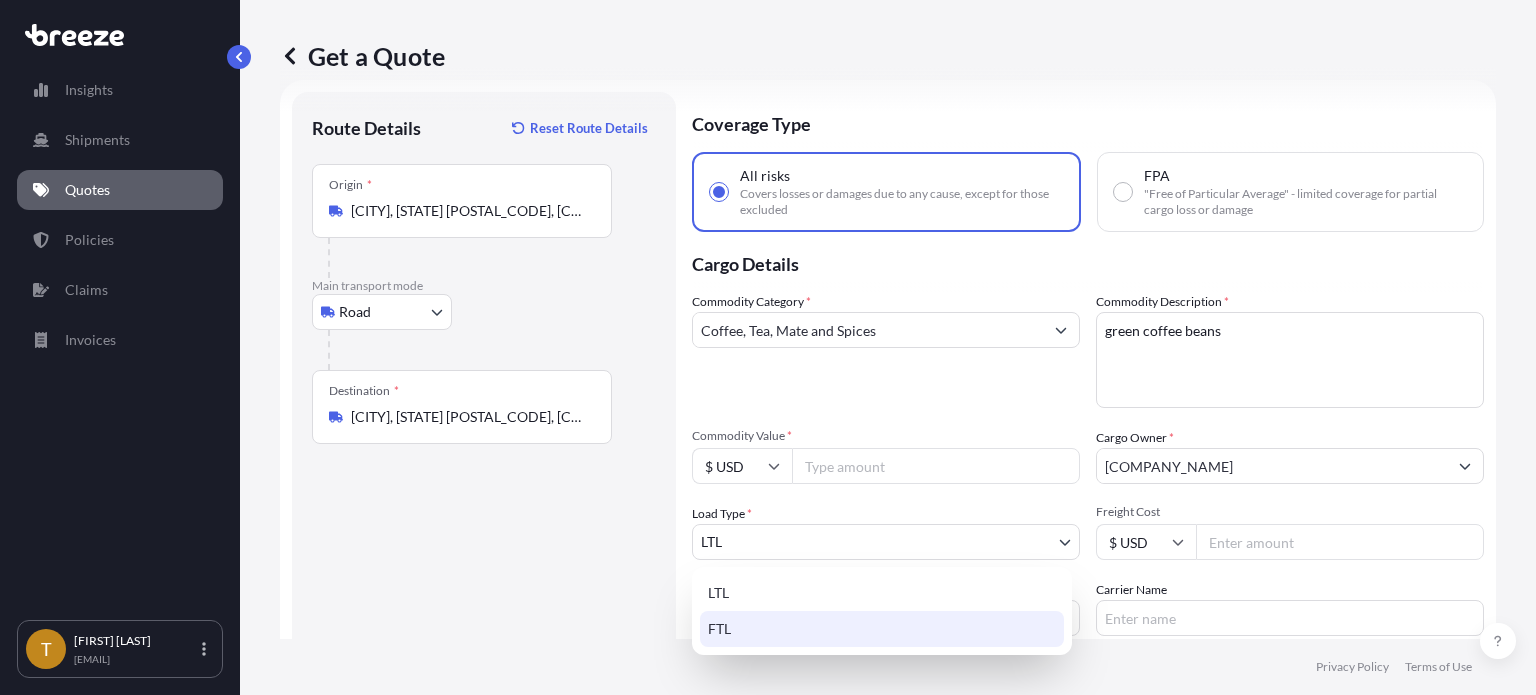 click on "FTL" at bounding box center [882, 629] 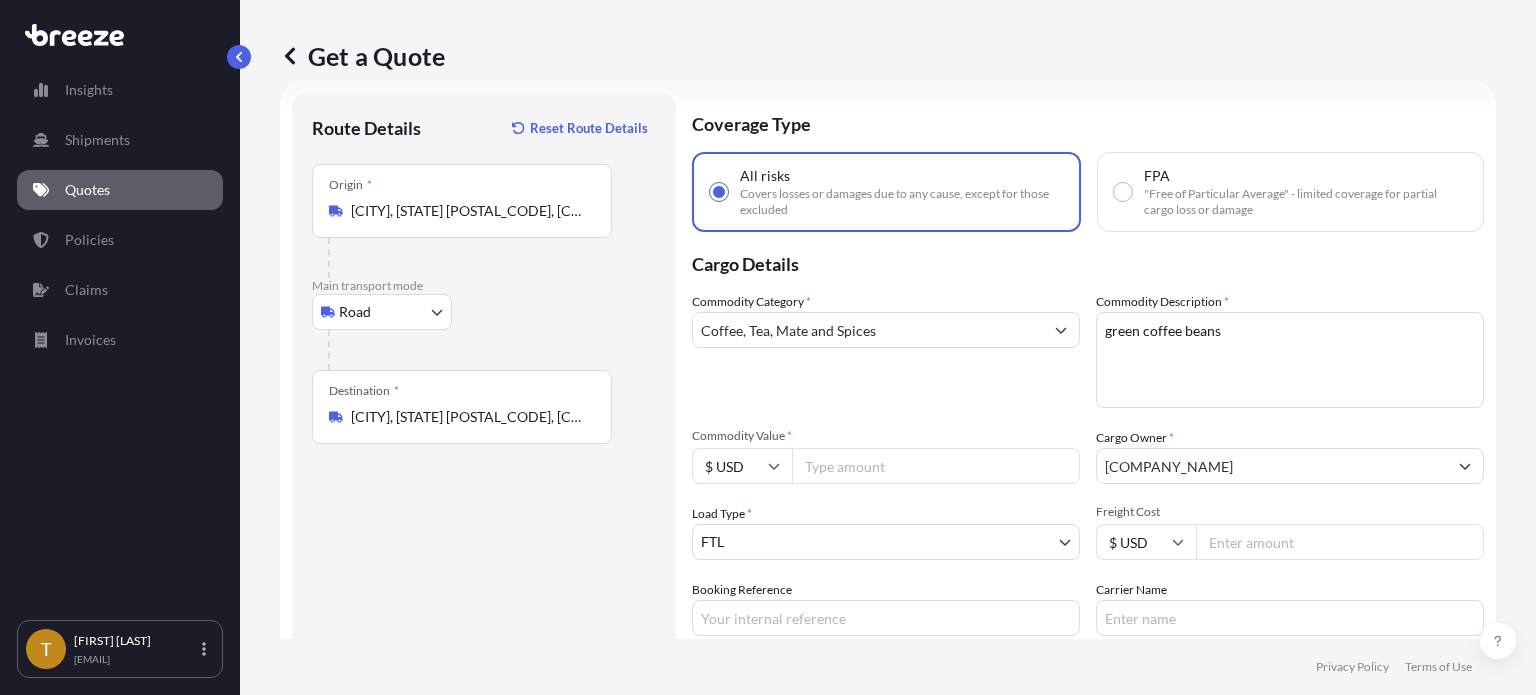 click on "Freight Cost" at bounding box center [1340, 542] 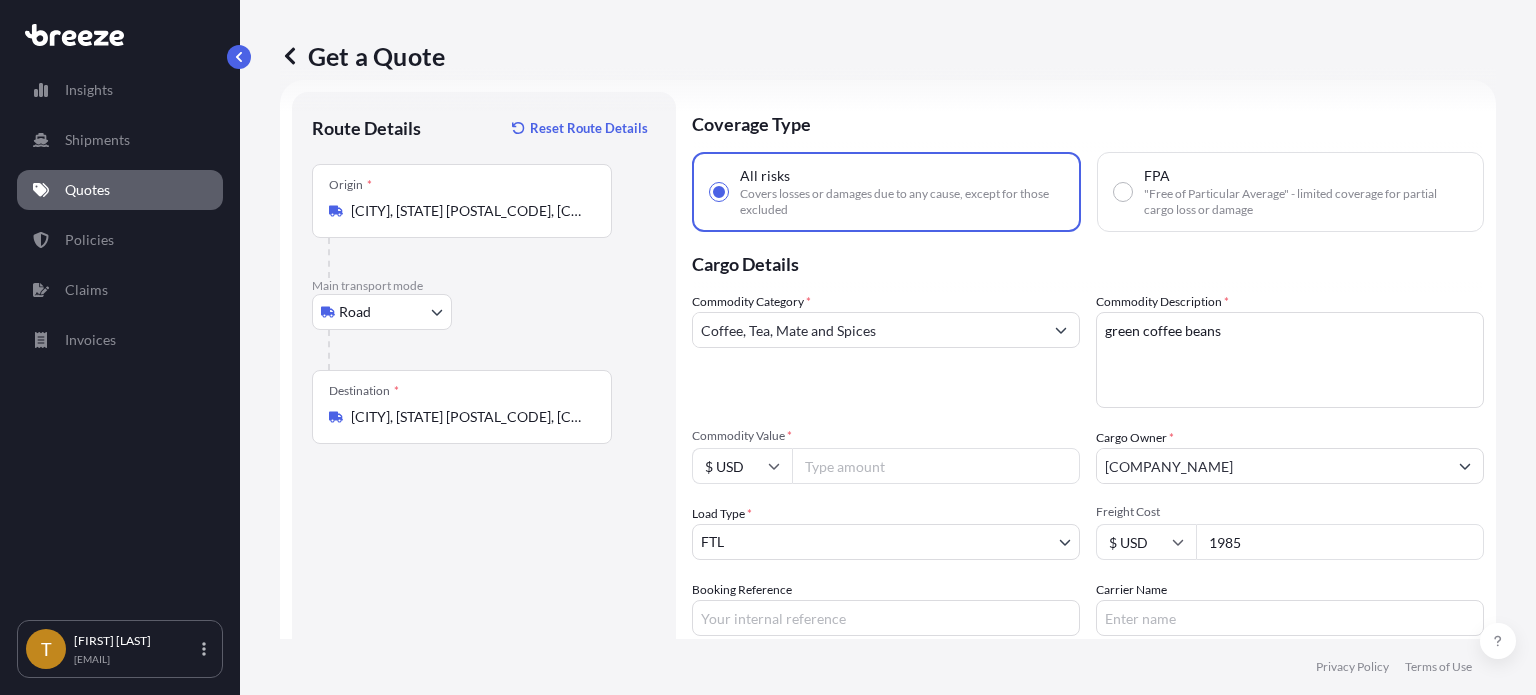 type on "1985" 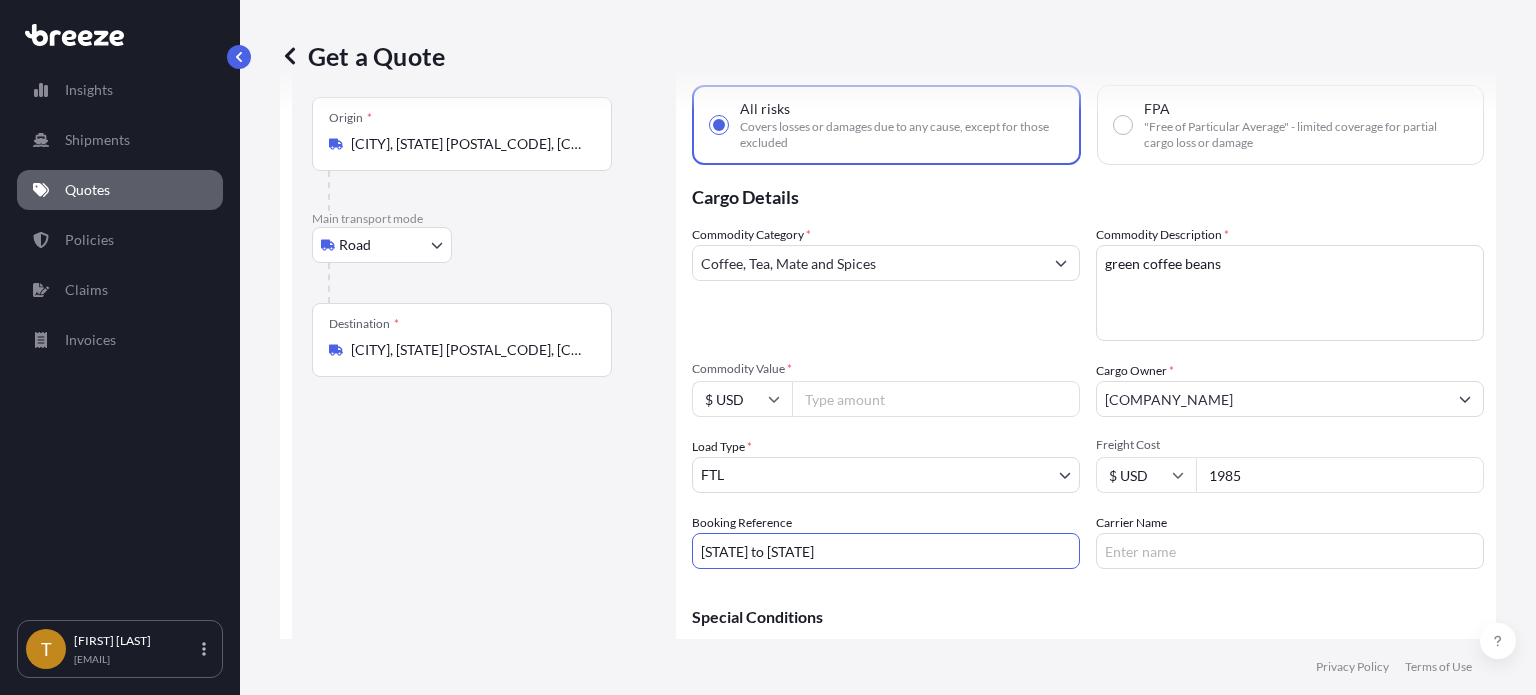scroll, scrollTop: 212, scrollLeft: 0, axis: vertical 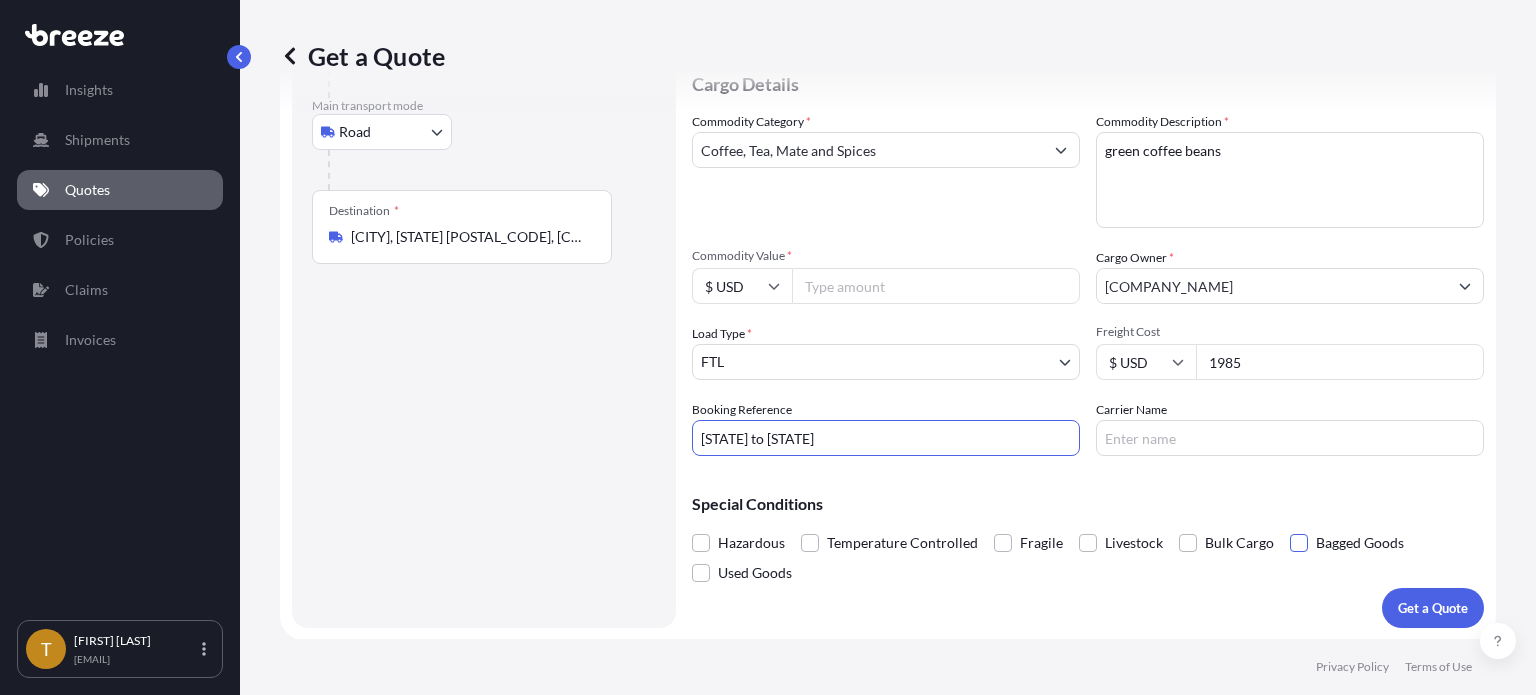 type on "[STATE] to [STATE]" 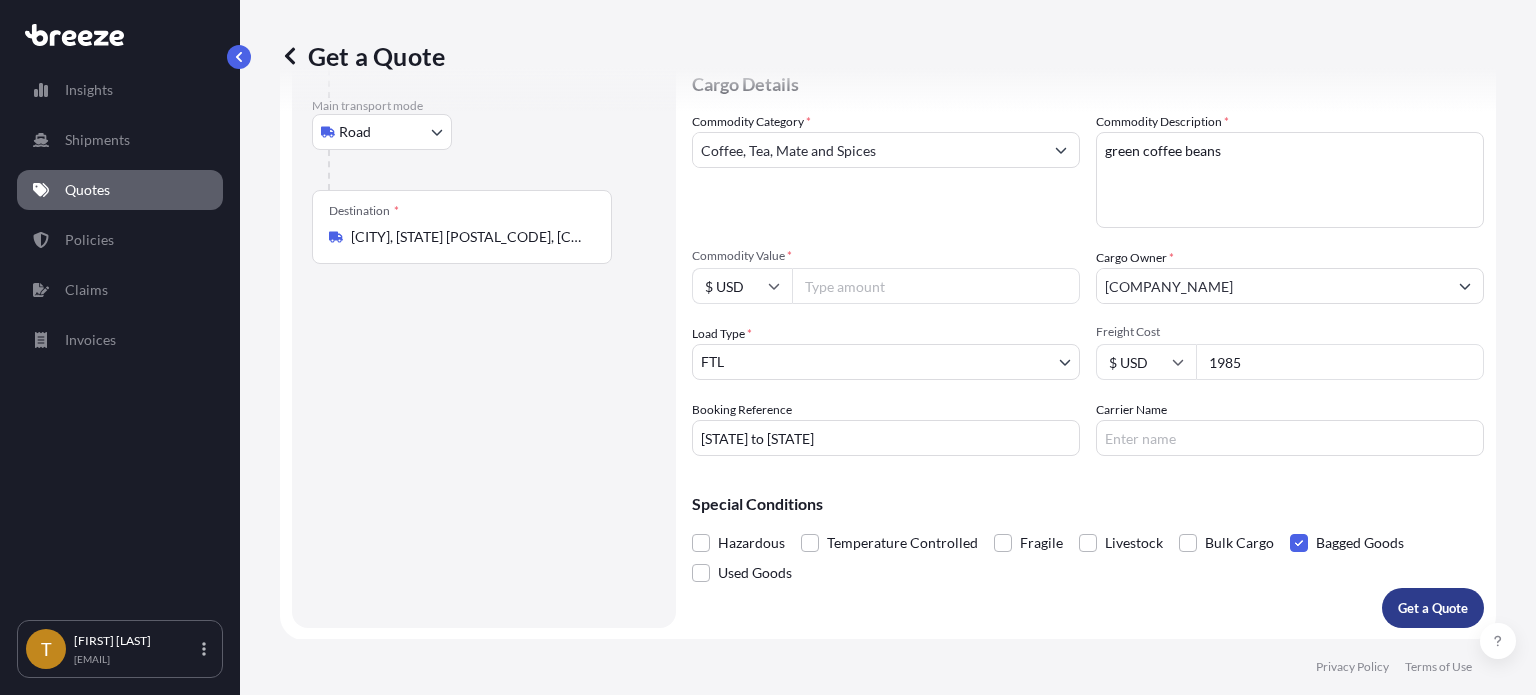 click on "Get a Quote" at bounding box center [1433, 608] 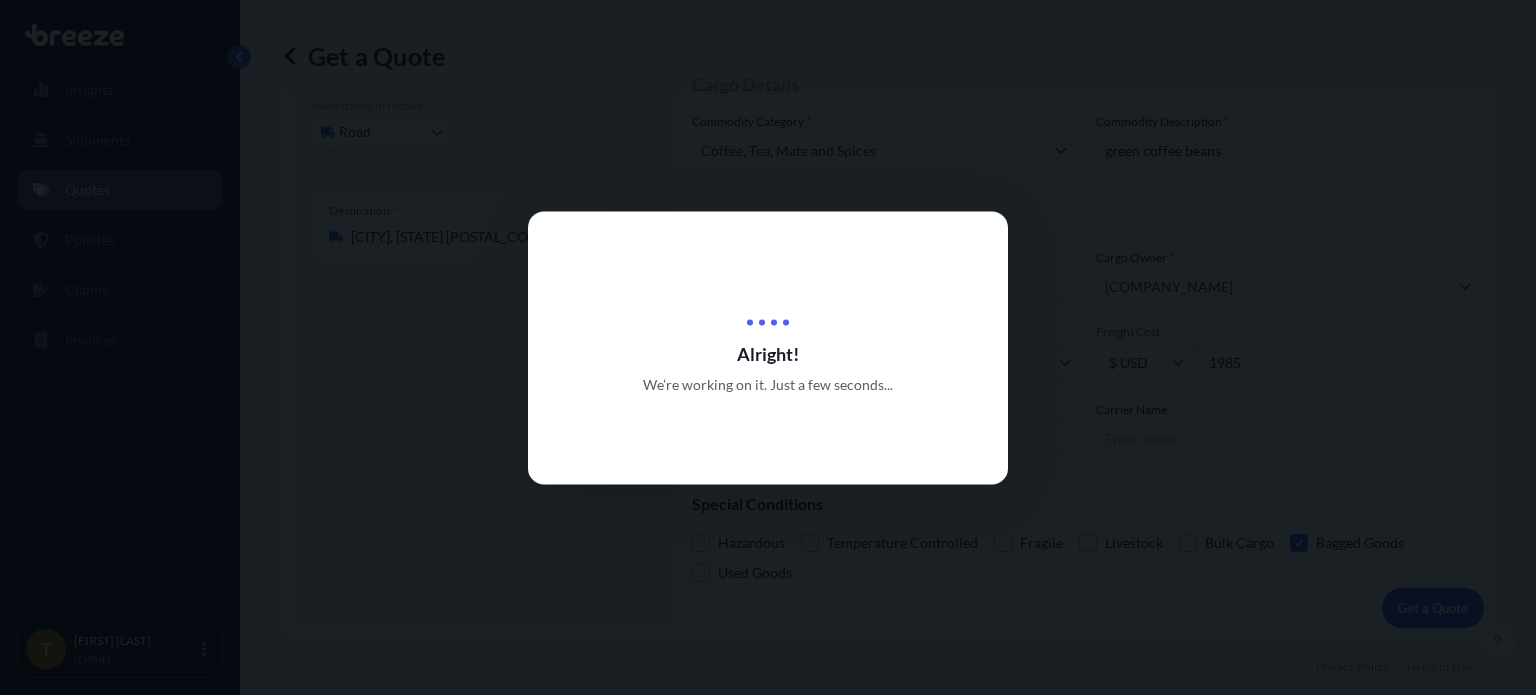 scroll, scrollTop: 0, scrollLeft: 0, axis: both 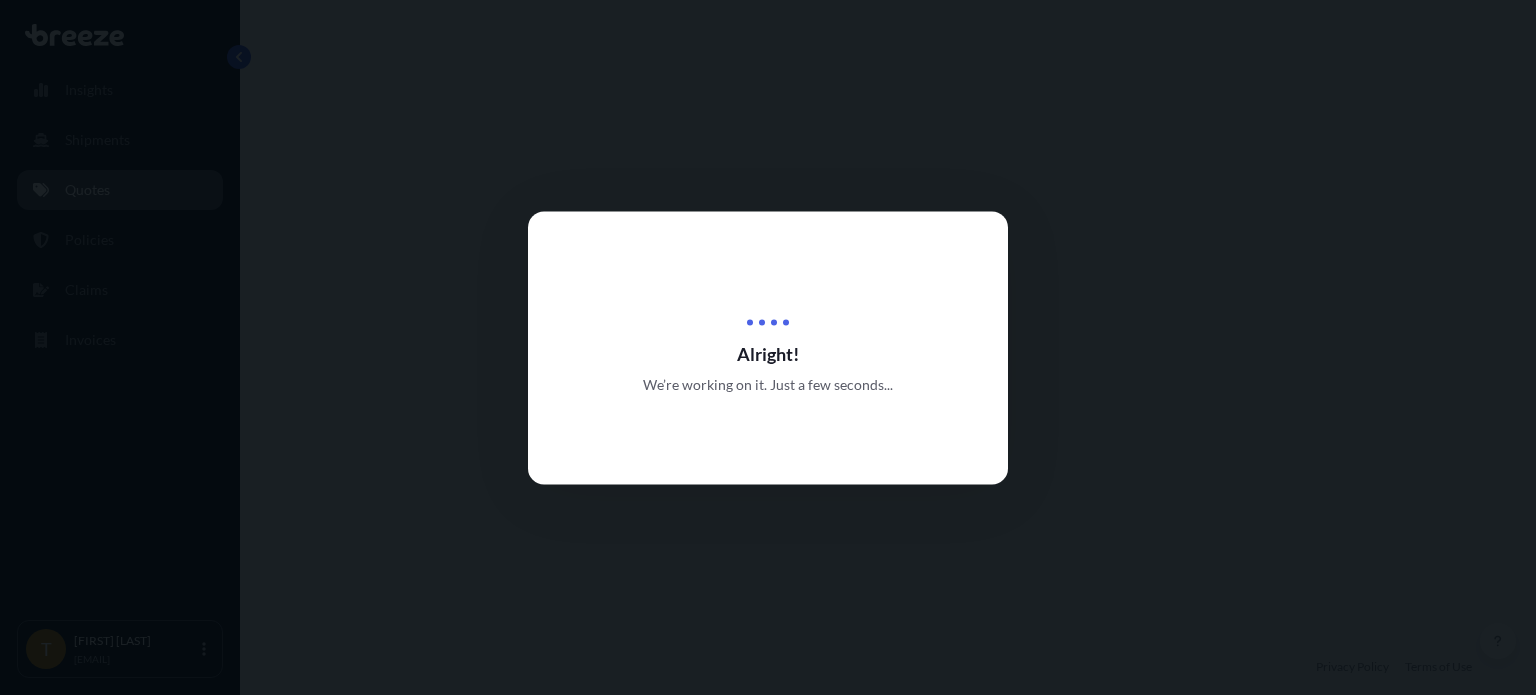 select on "Road" 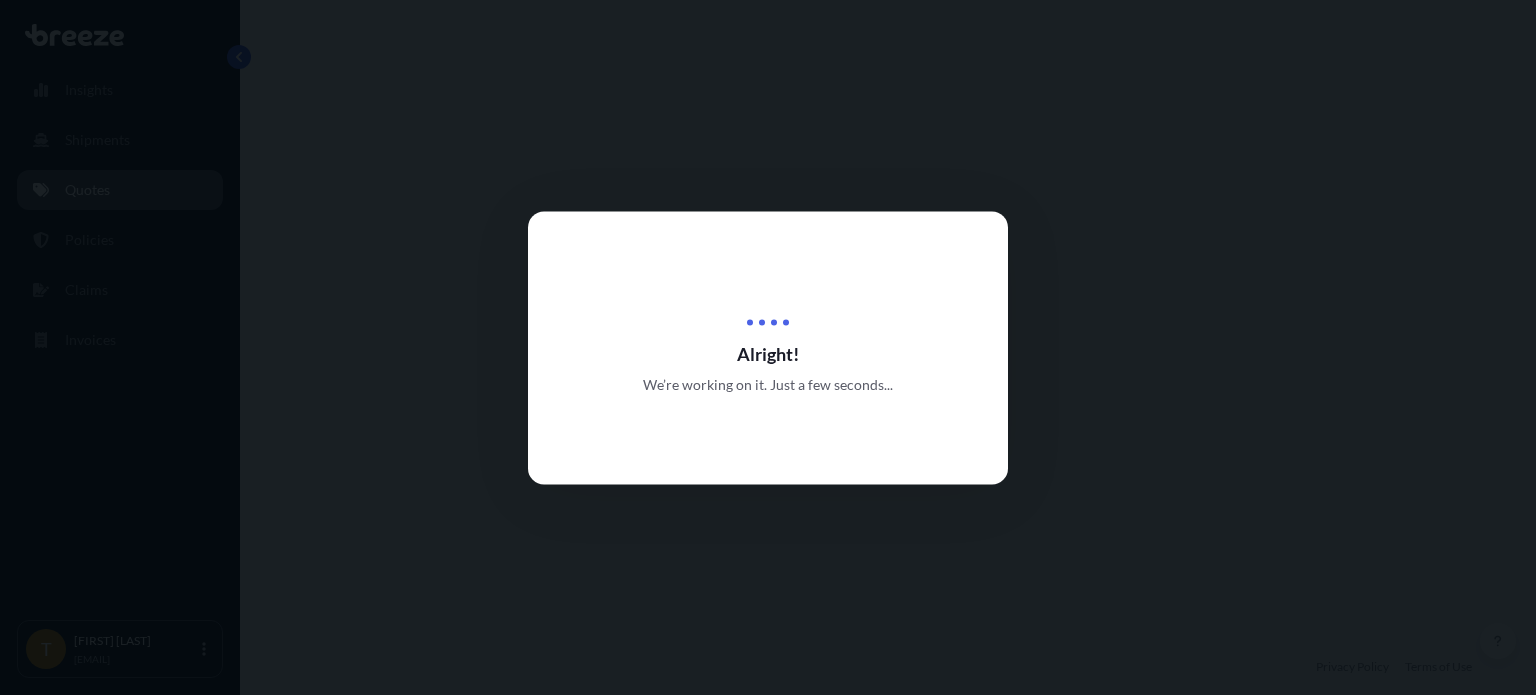select on "2" 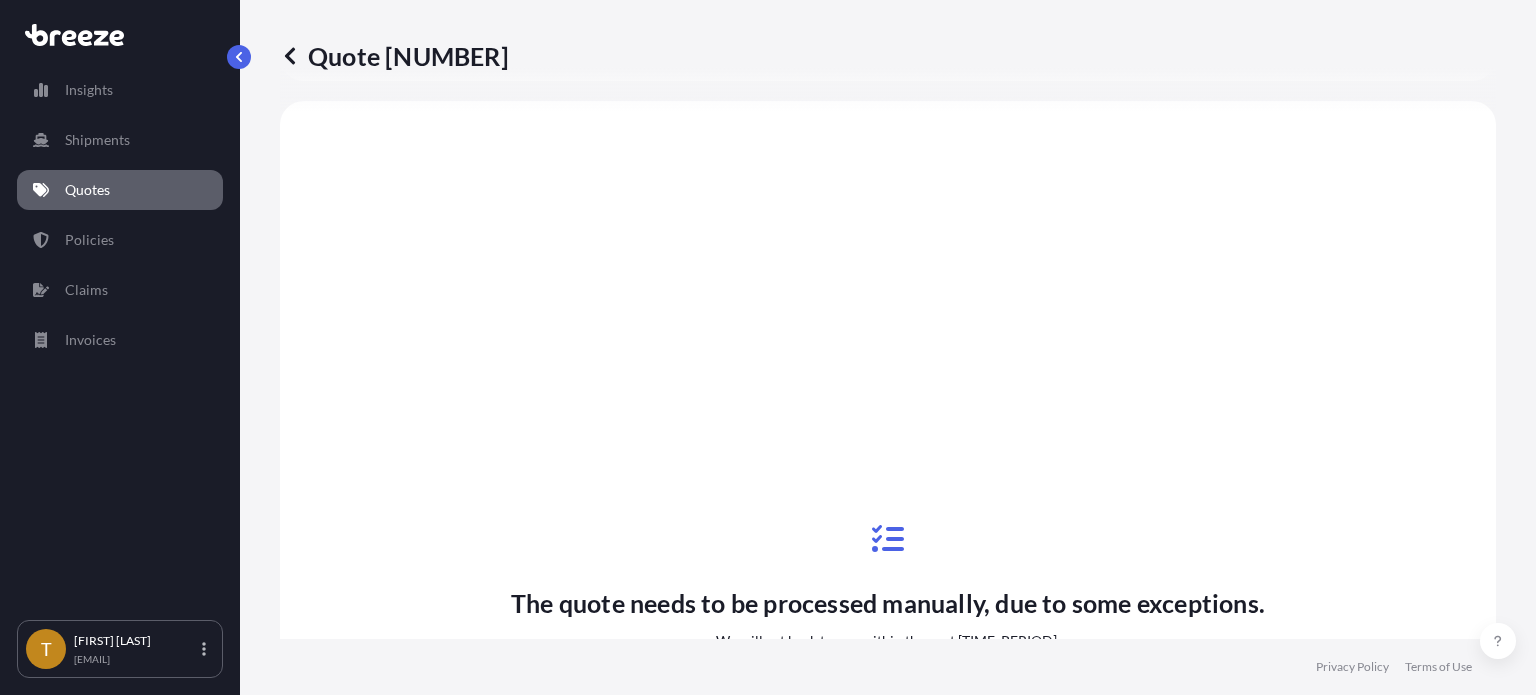 scroll, scrollTop: 1371, scrollLeft: 0, axis: vertical 